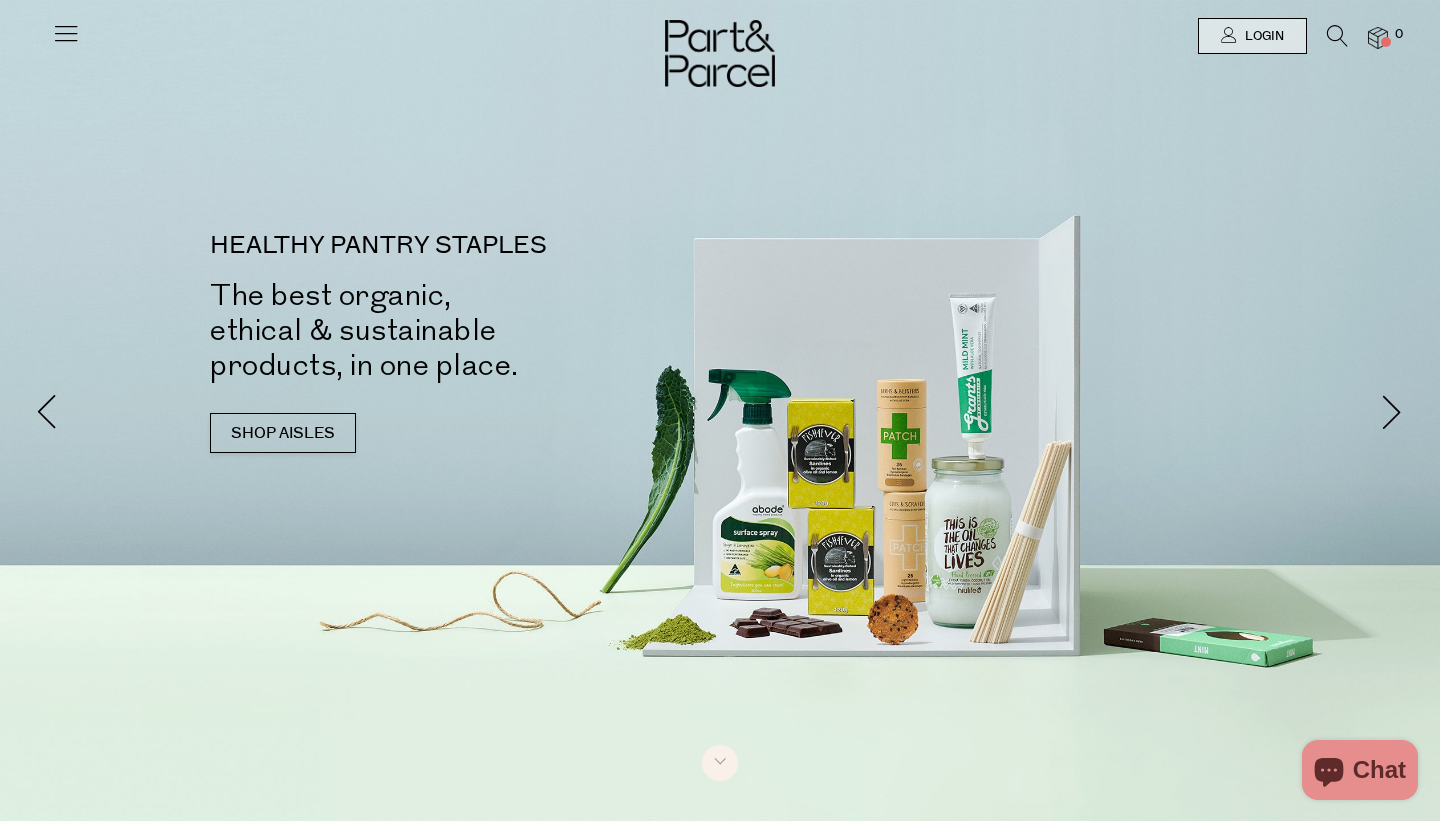 scroll, scrollTop: 0, scrollLeft: 0, axis: both 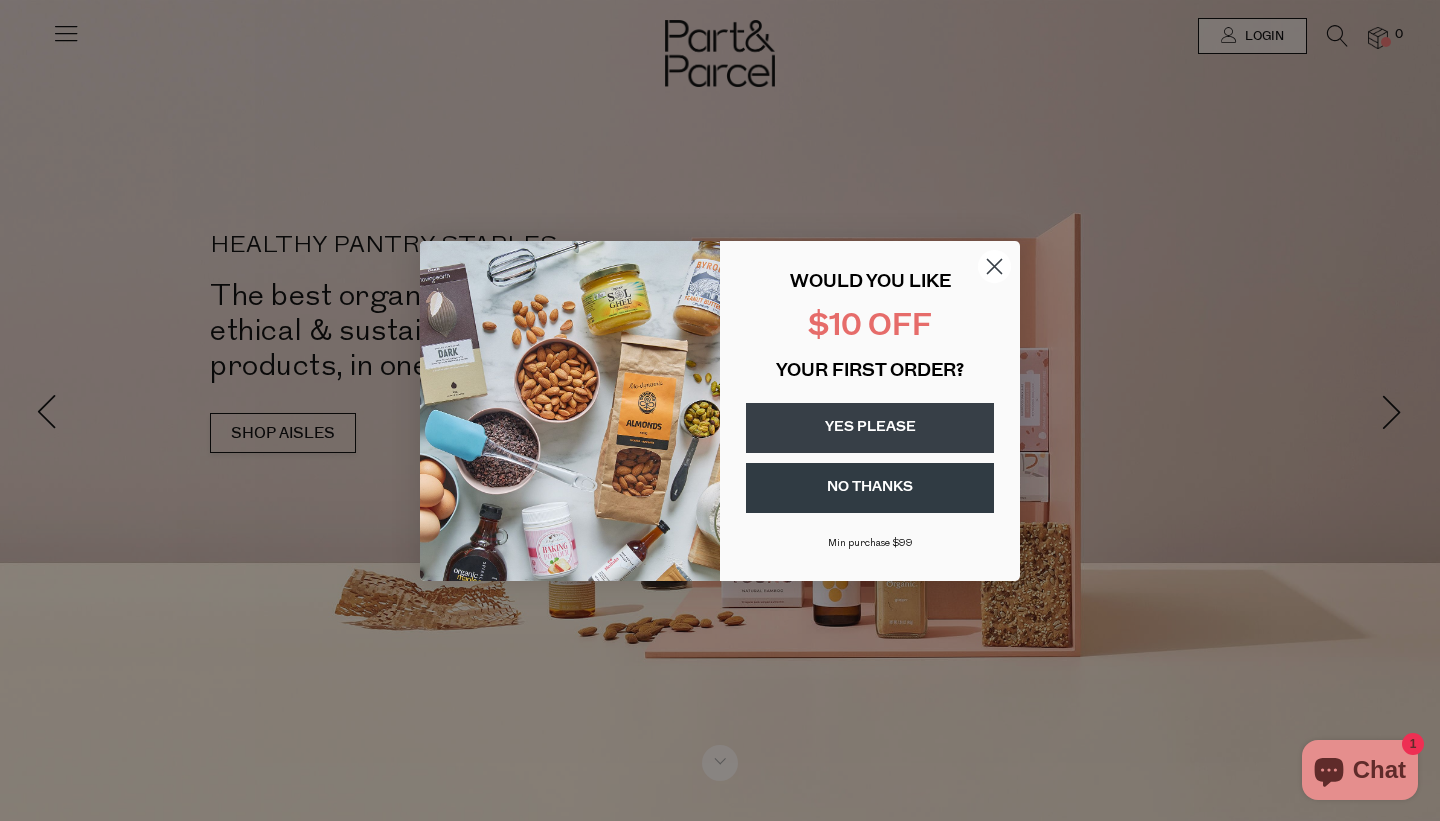 click 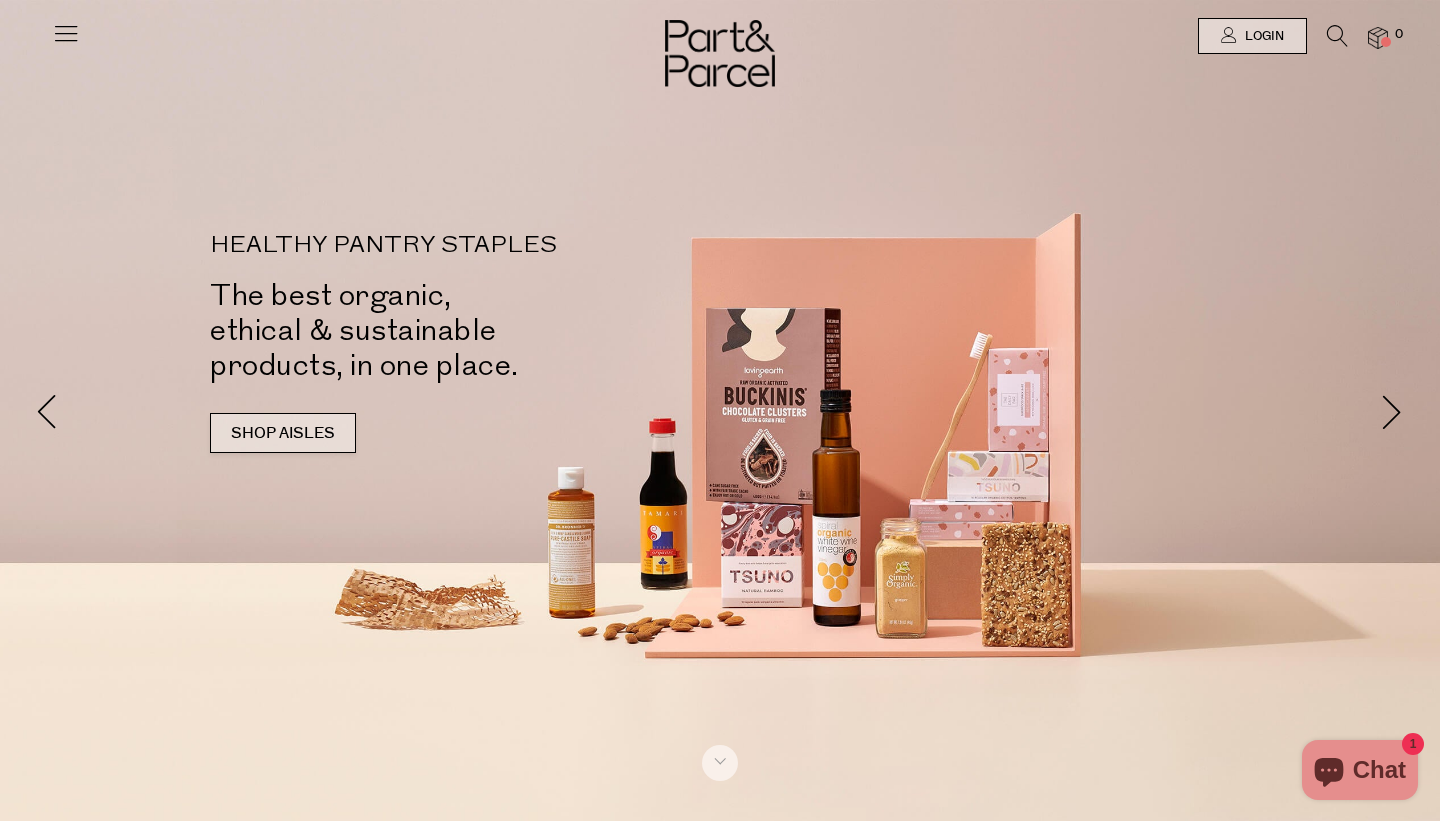 click on "SHOP AISLES" at bounding box center [283, 433] 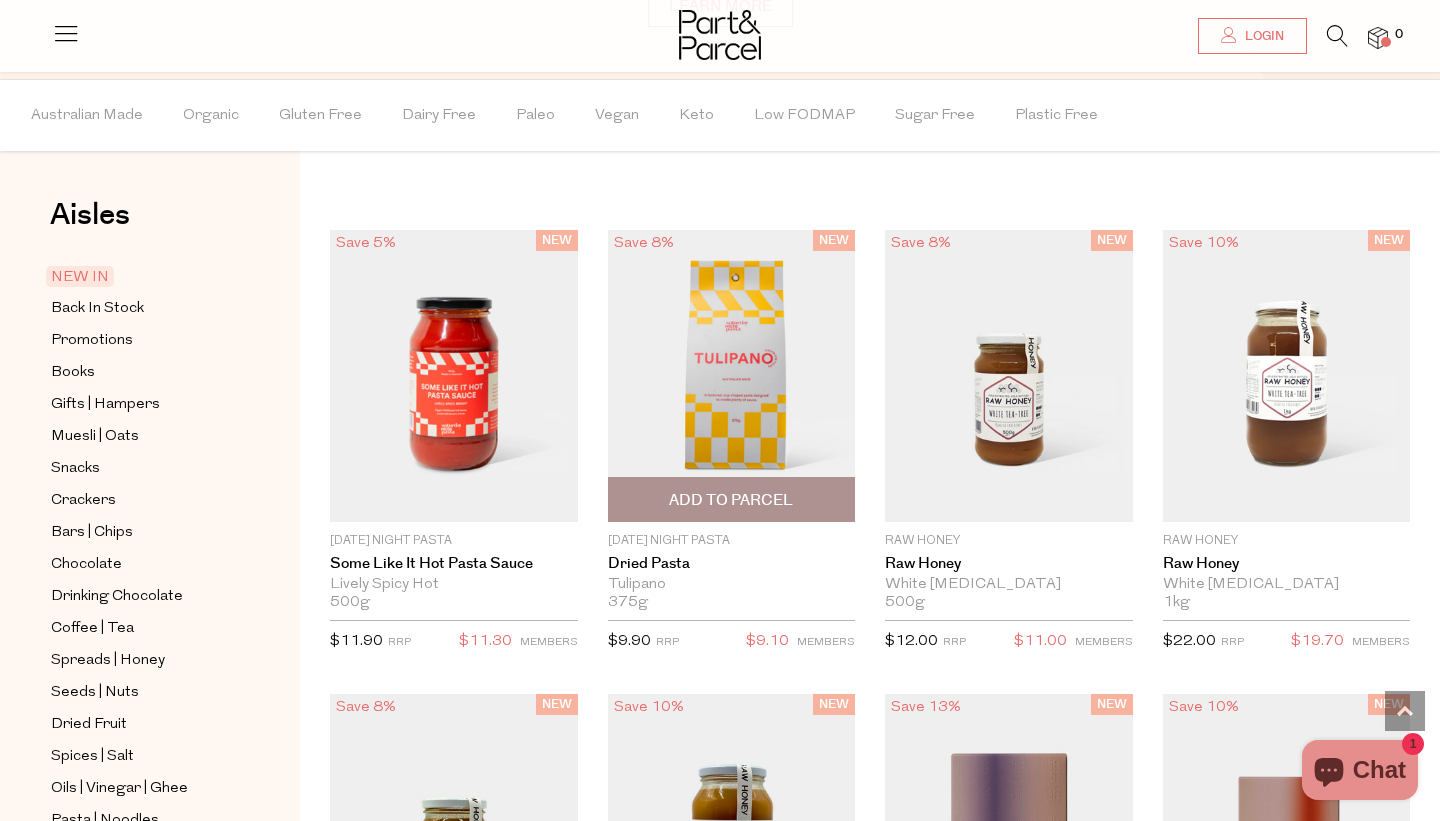scroll, scrollTop: 1613, scrollLeft: 0, axis: vertical 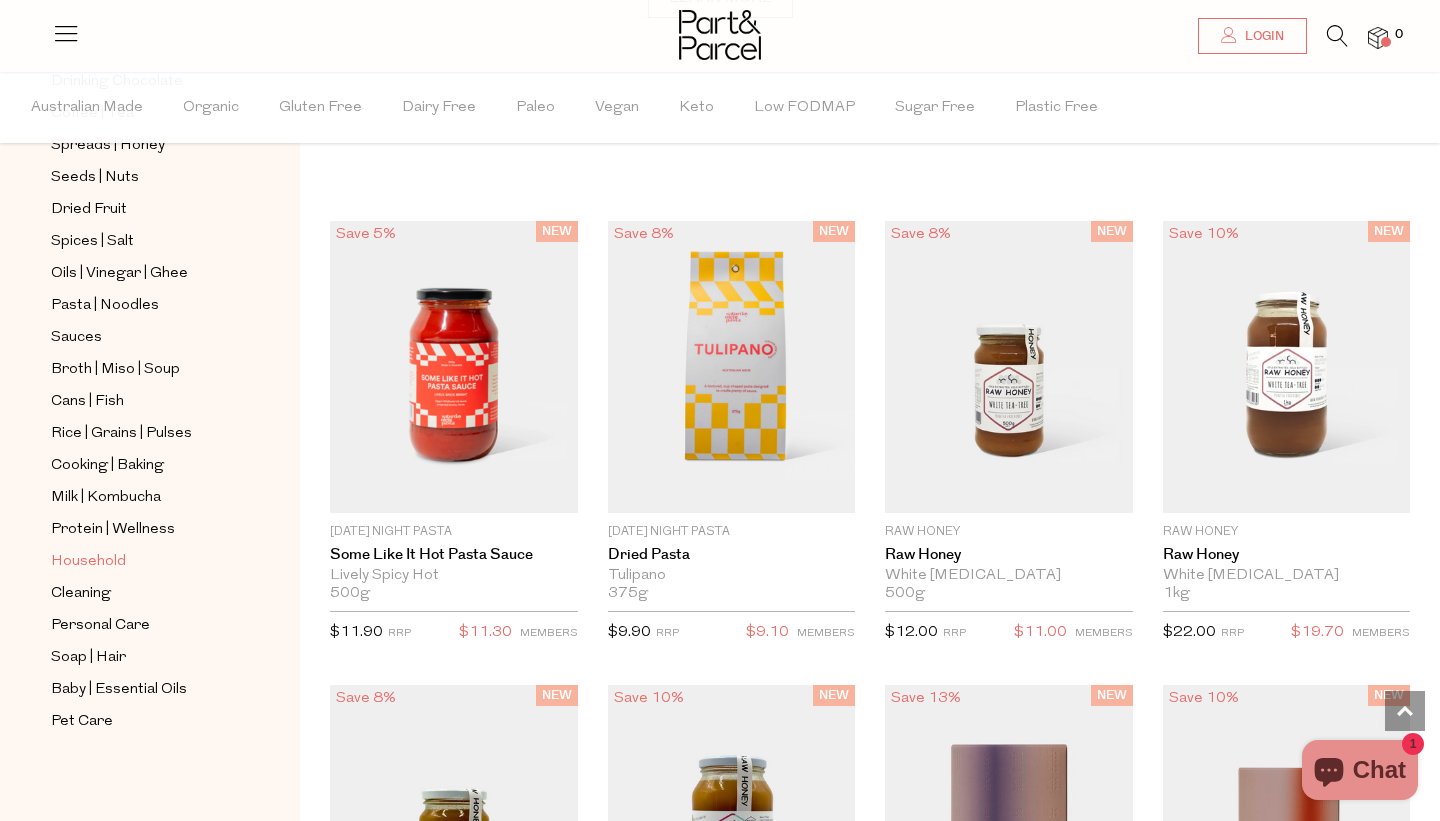 click on "Household" at bounding box center (88, 562) 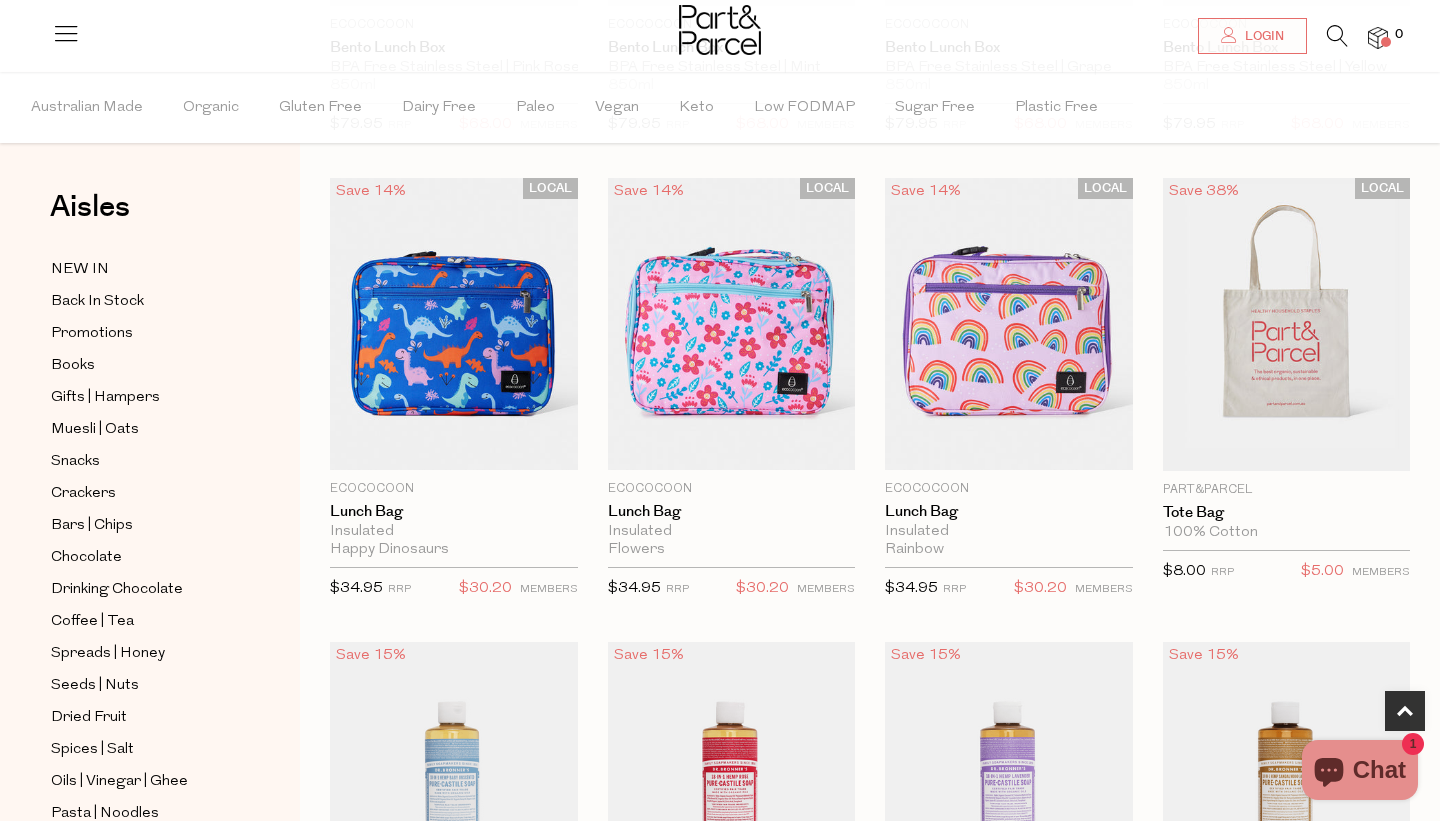 scroll, scrollTop: 1012, scrollLeft: 0, axis: vertical 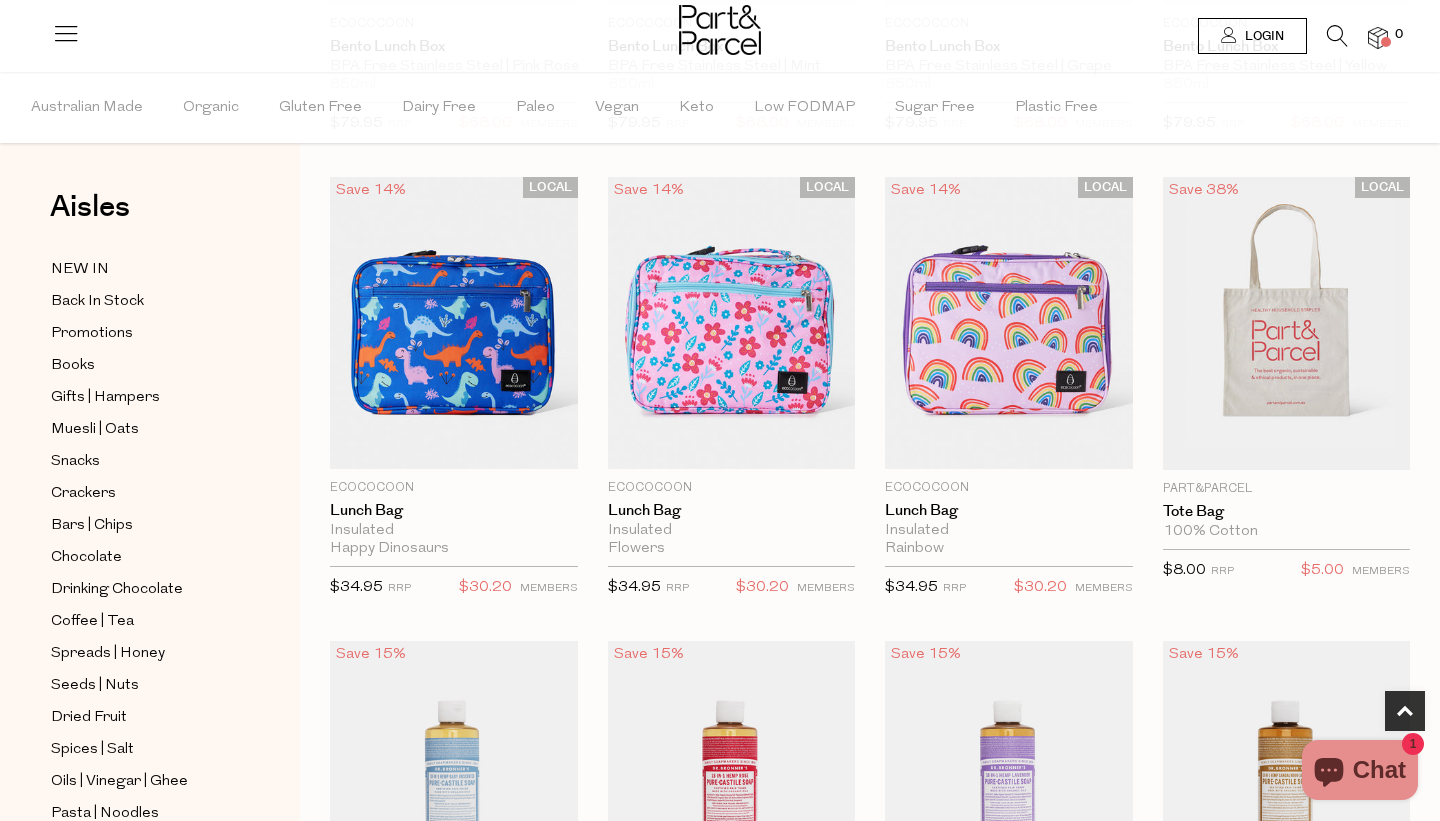 click on "Login" at bounding box center (1262, 36) 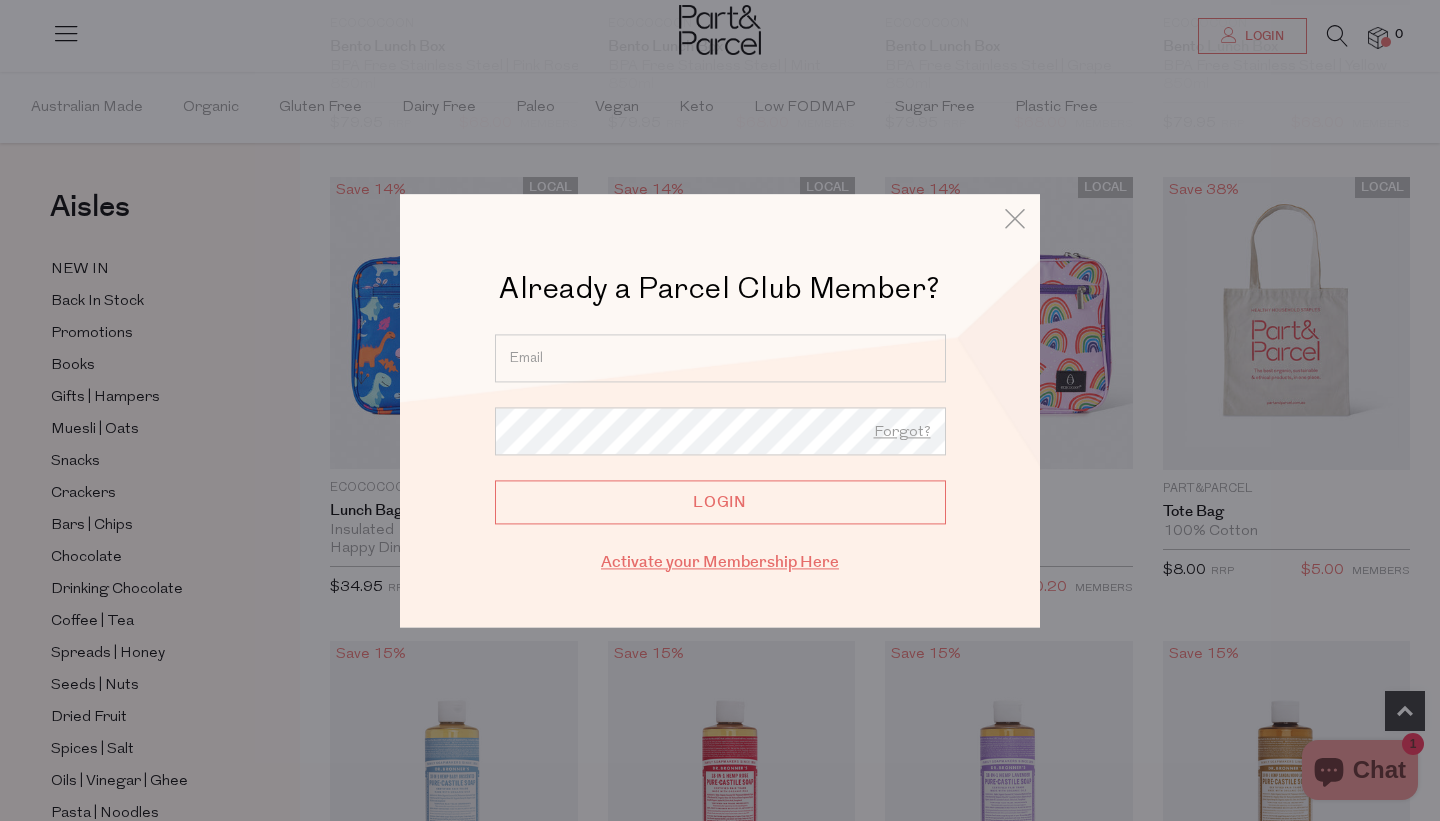 click on "Activate your Membership Here" at bounding box center (720, 562) 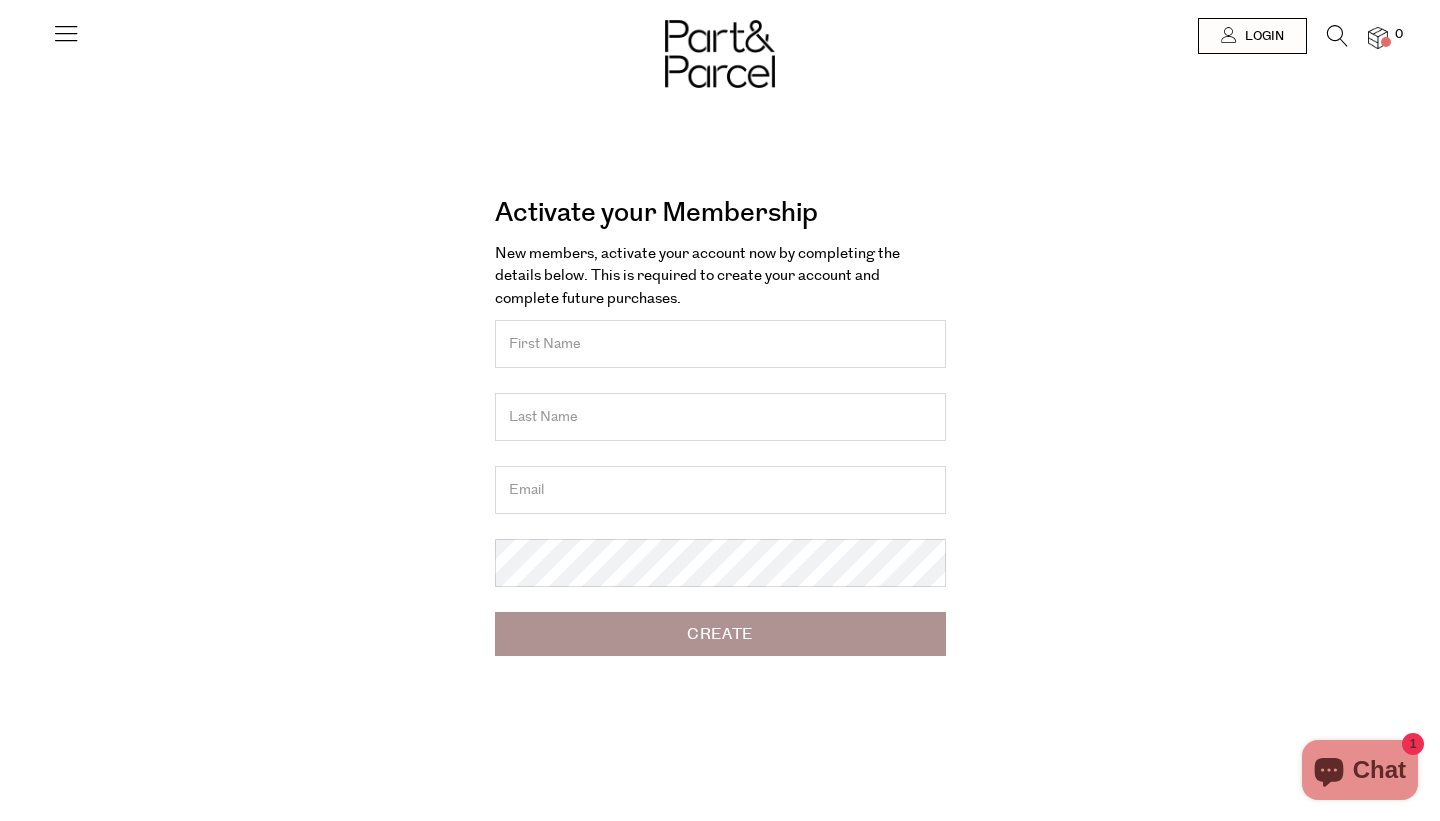 scroll, scrollTop: 0, scrollLeft: 0, axis: both 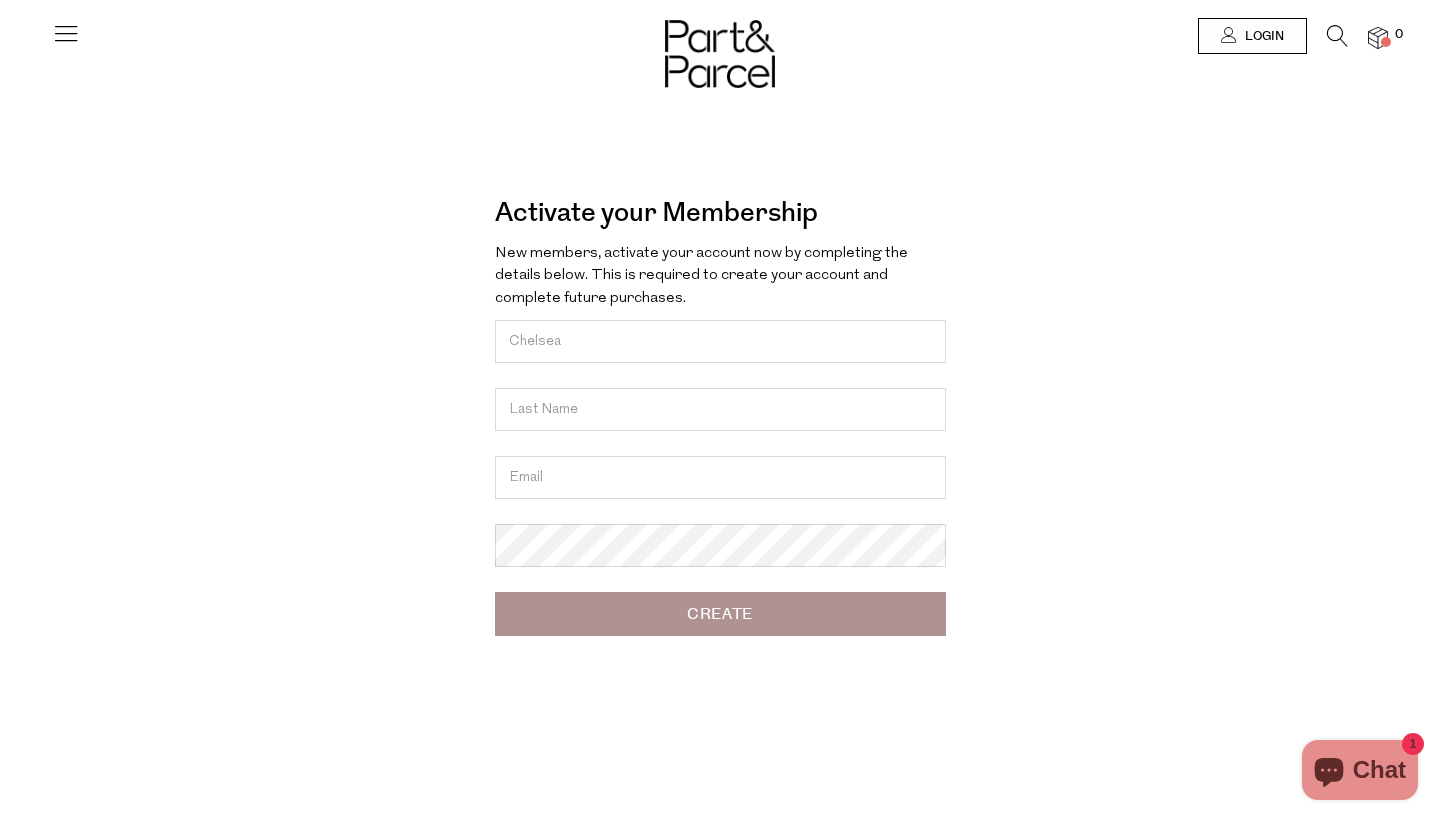 type on "Chelsea" 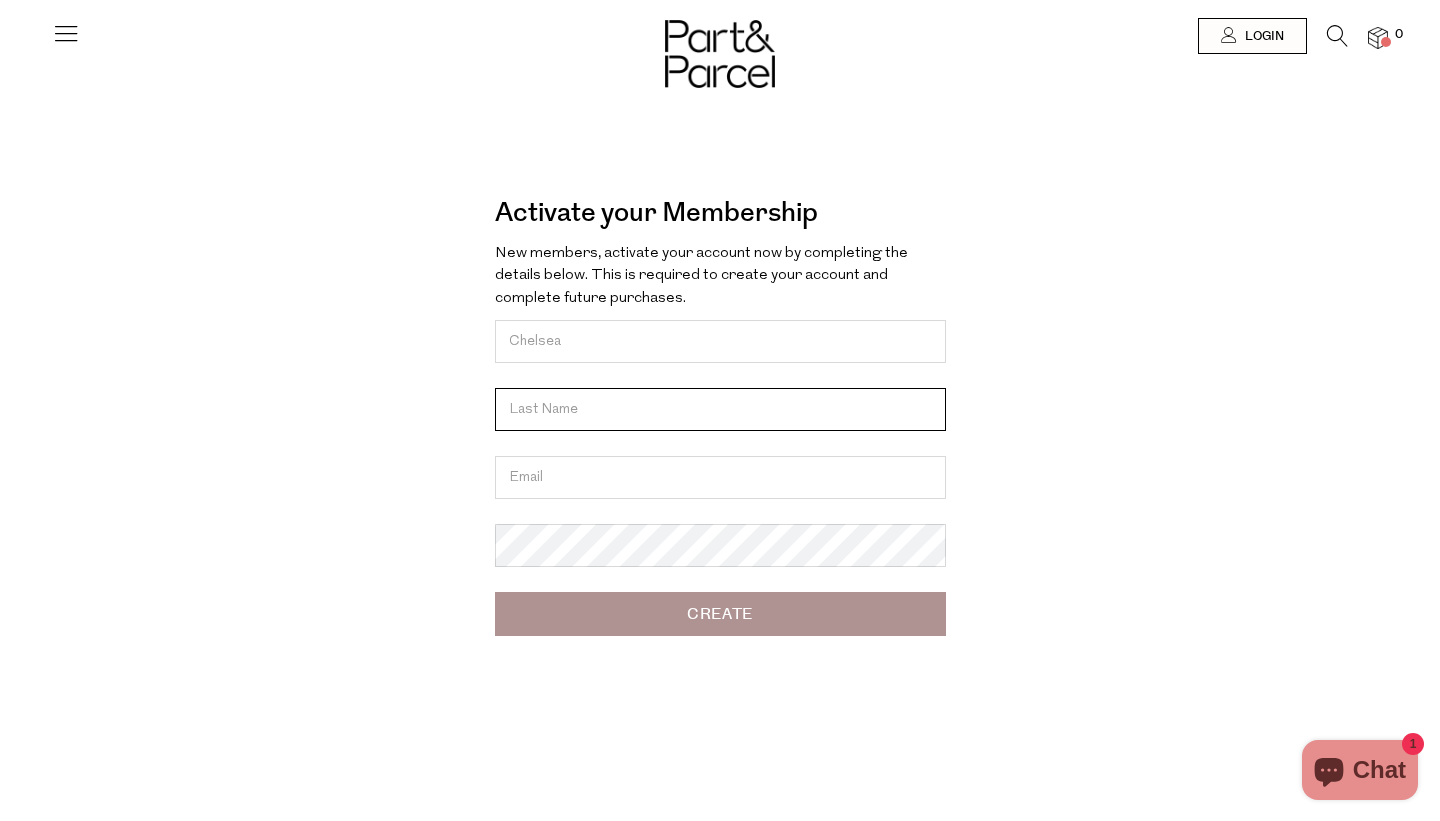 click at bounding box center [720, 409] 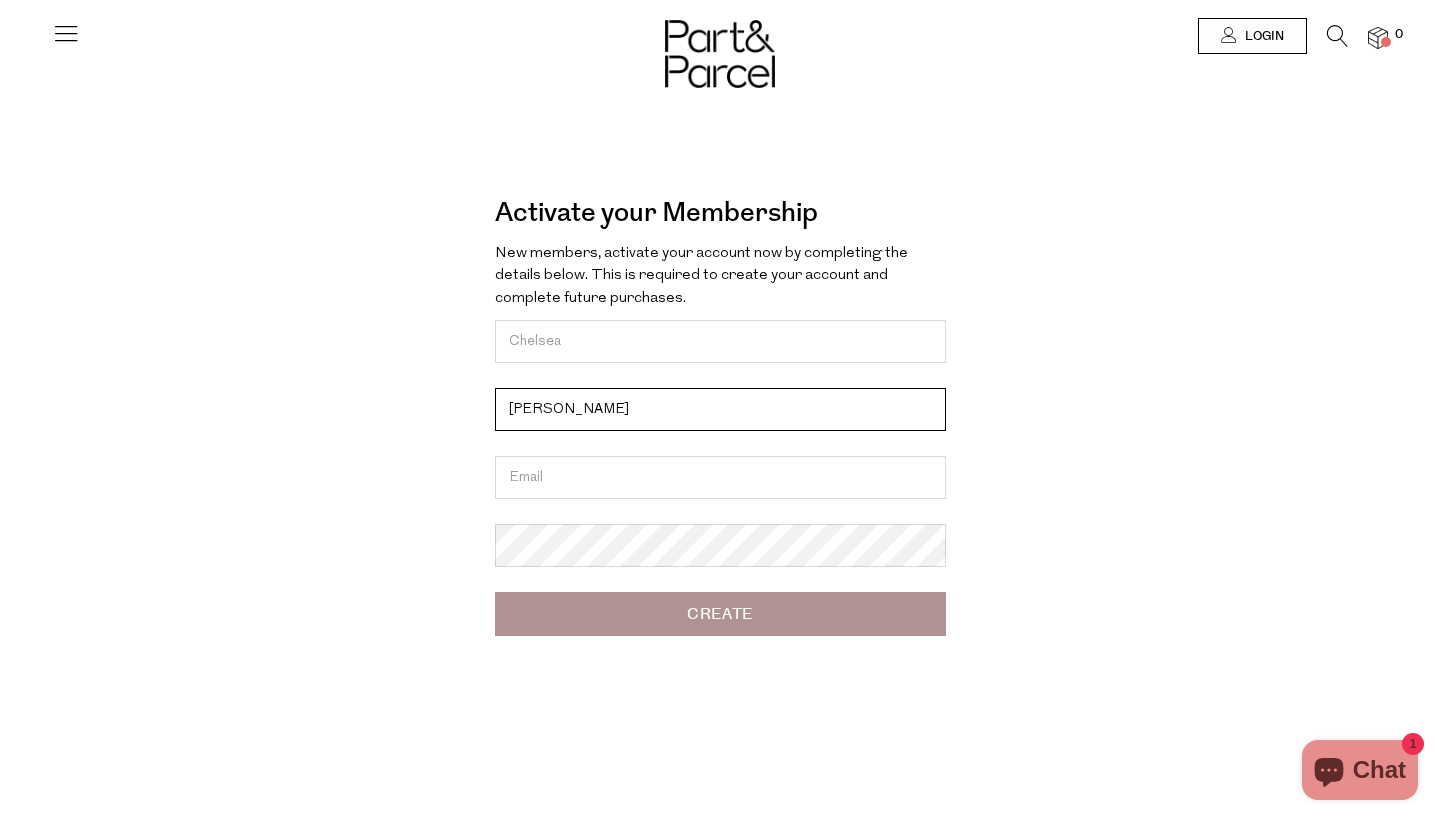 type on "Daniels" 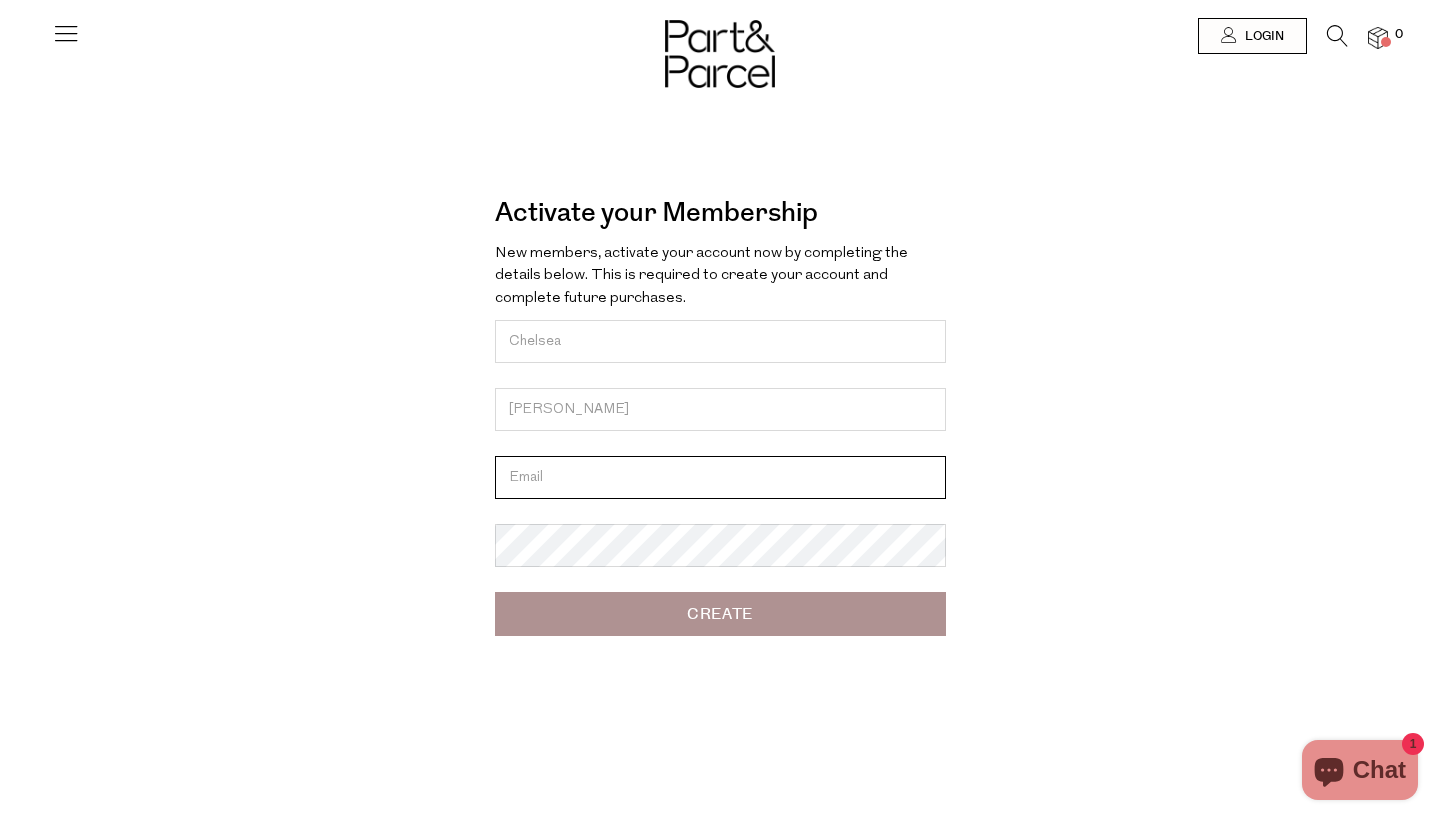 click at bounding box center (720, 477) 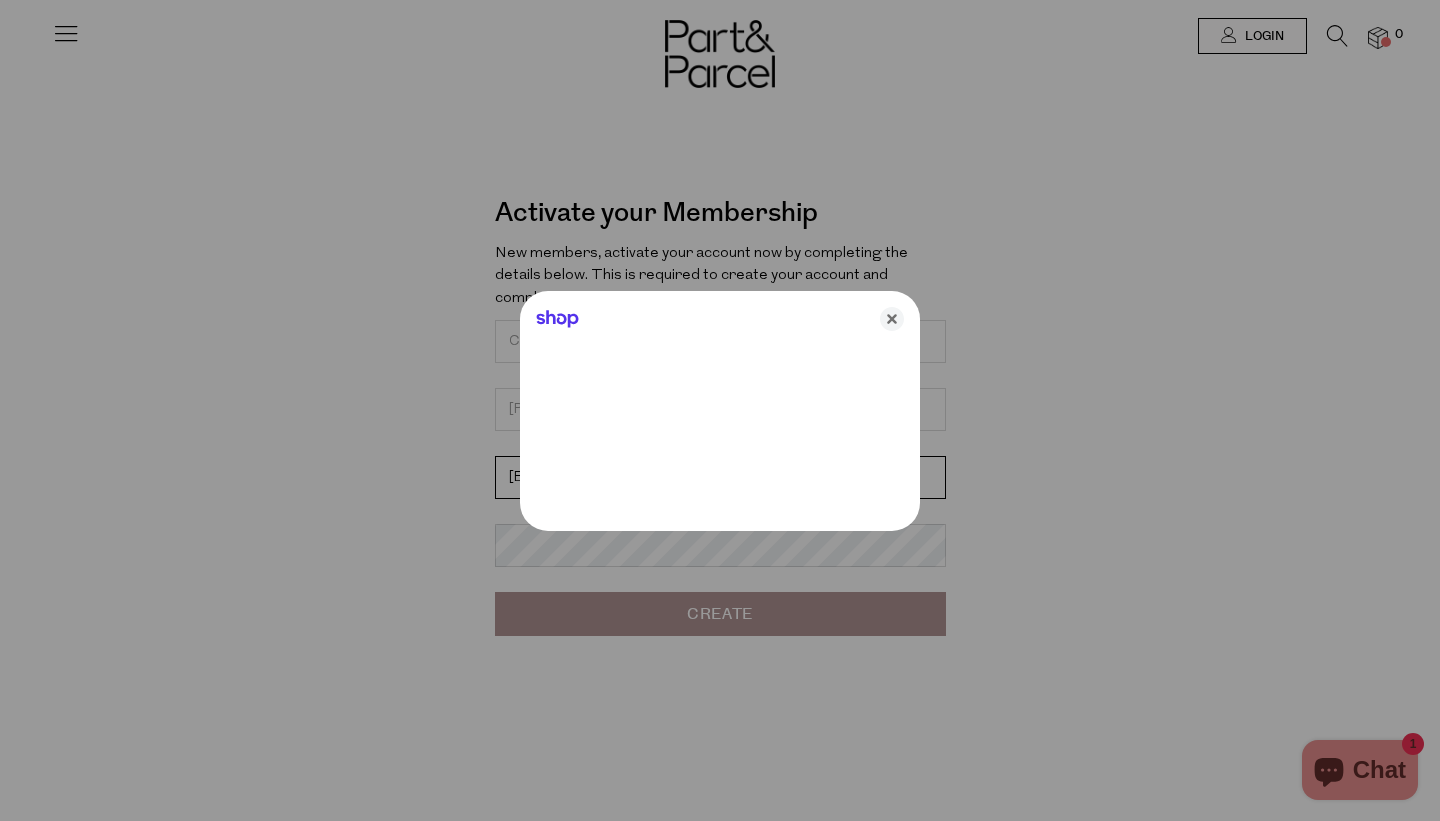 type on "[EMAIL_ADDRESS][DOMAIN_NAME]" 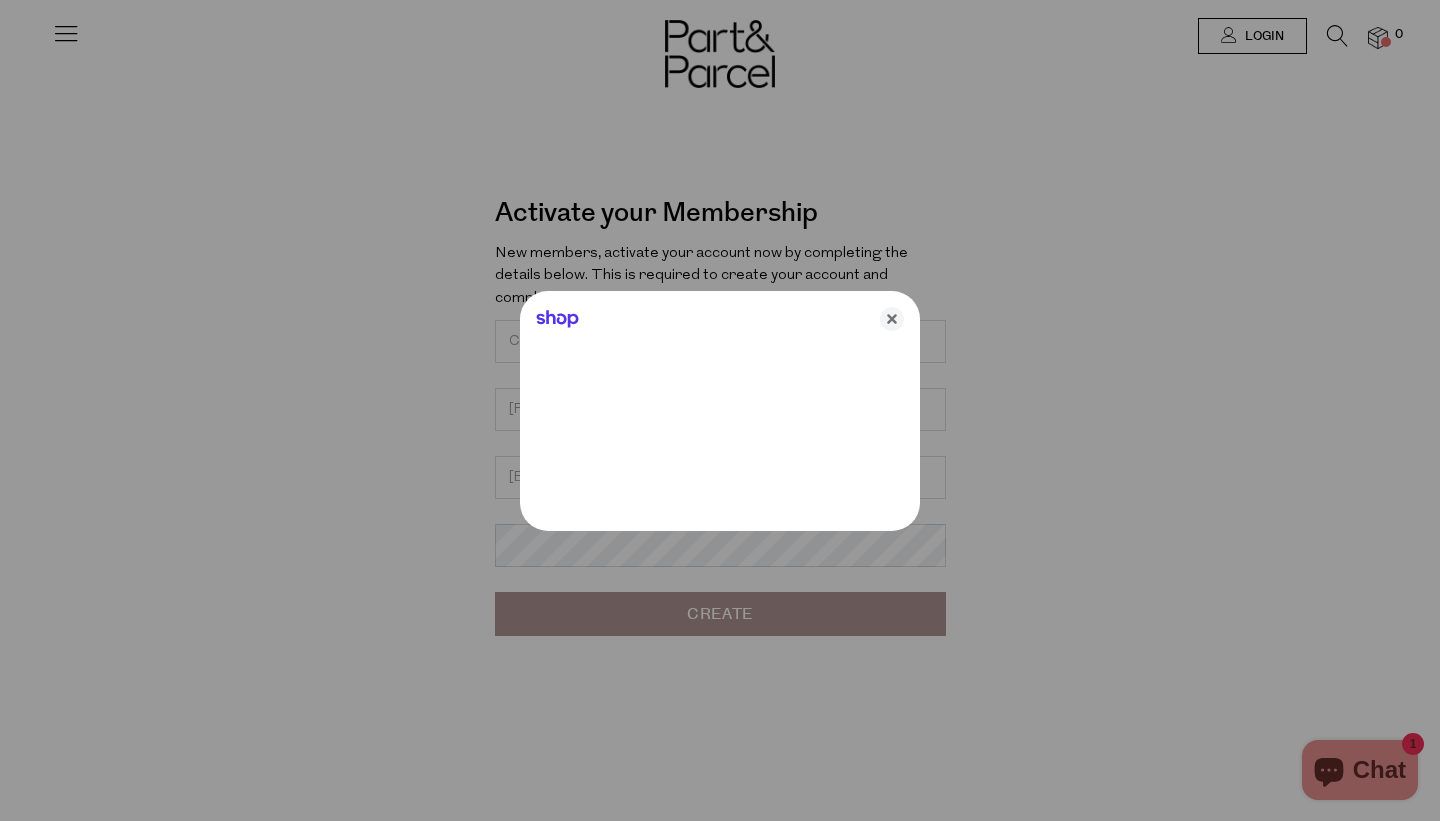 click at bounding box center [720, 410] 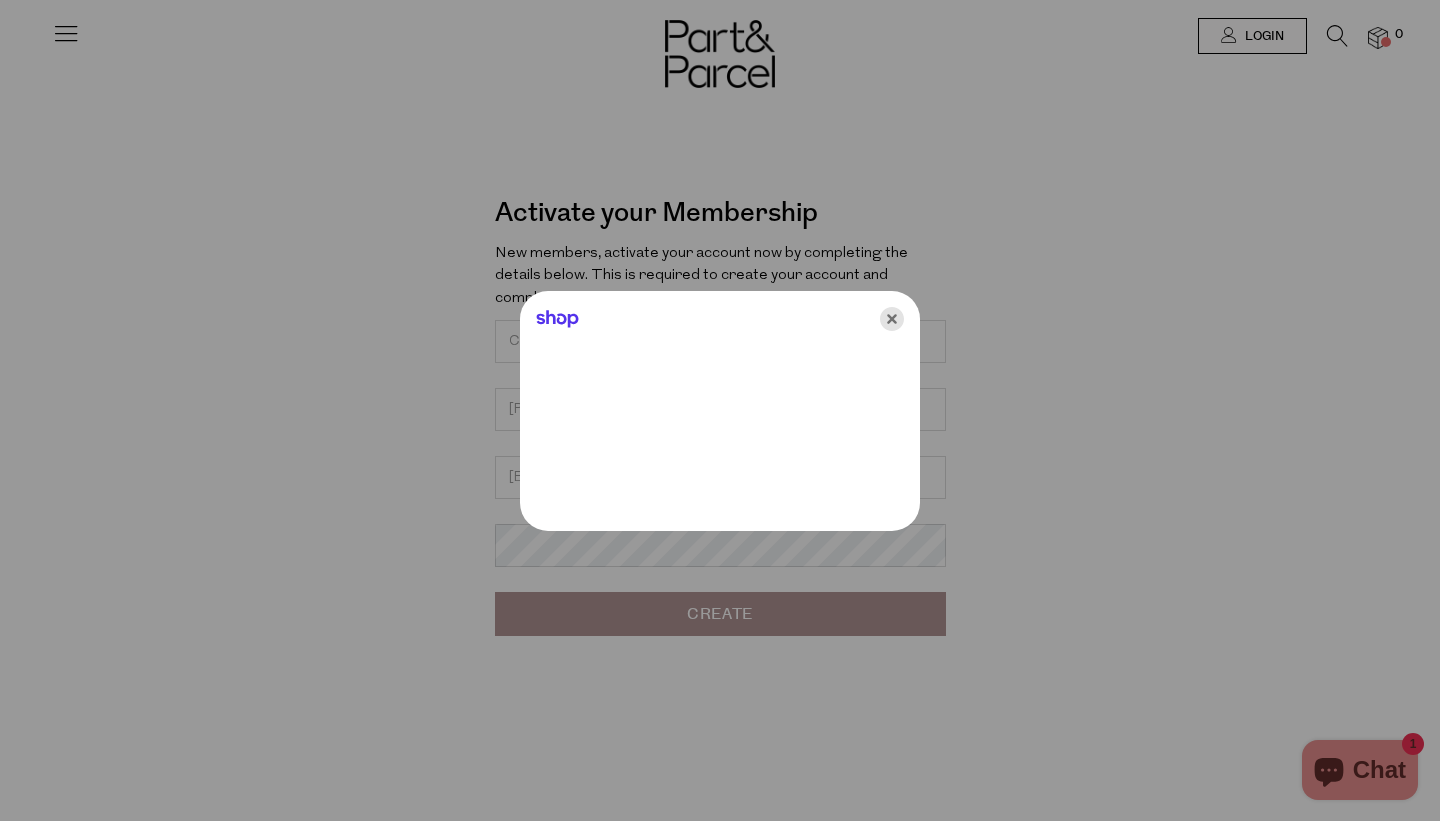click 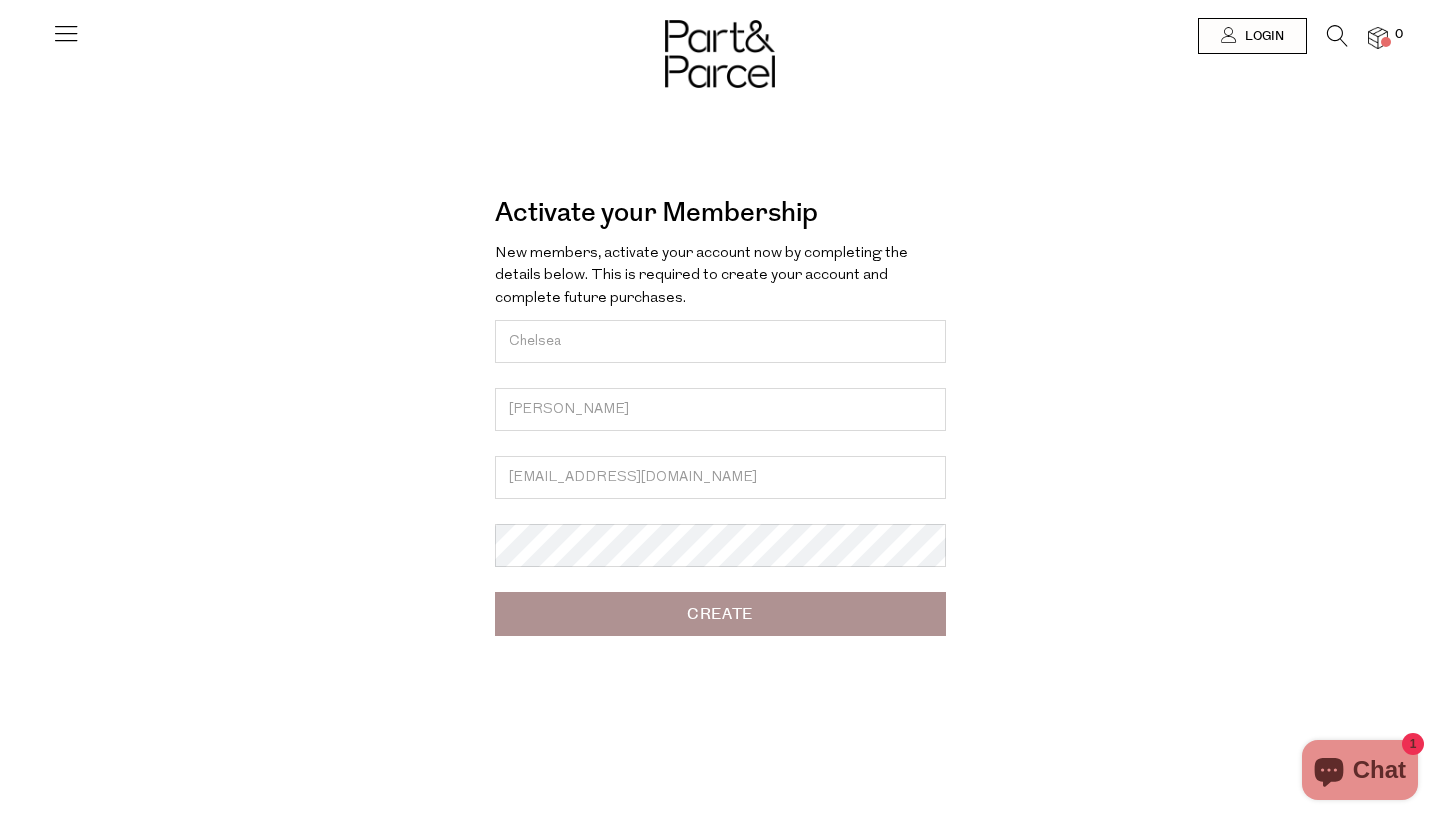 click on "Create" at bounding box center [720, 614] 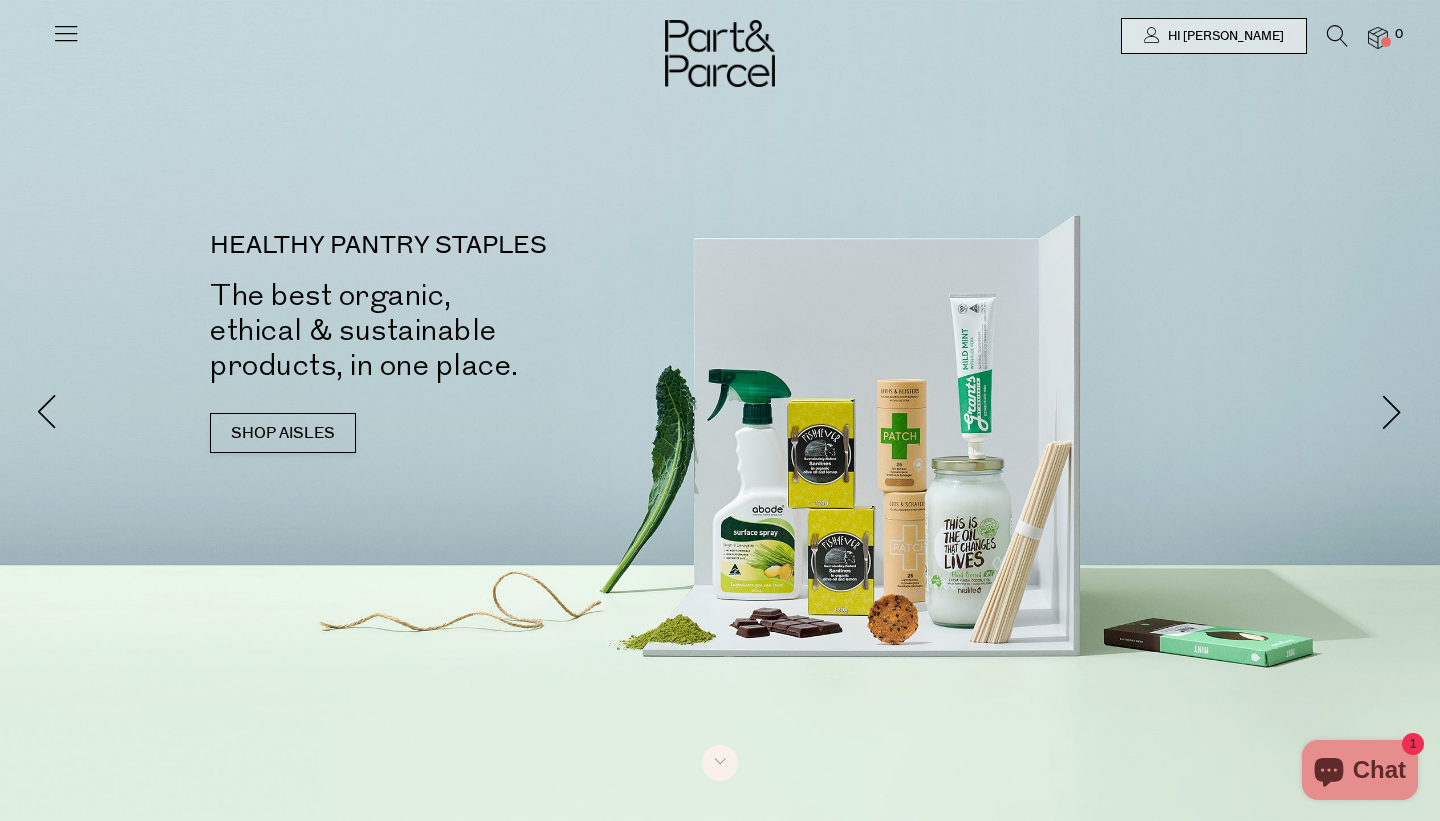 scroll, scrollTop: 0, scrollLeft: 0, axis: both 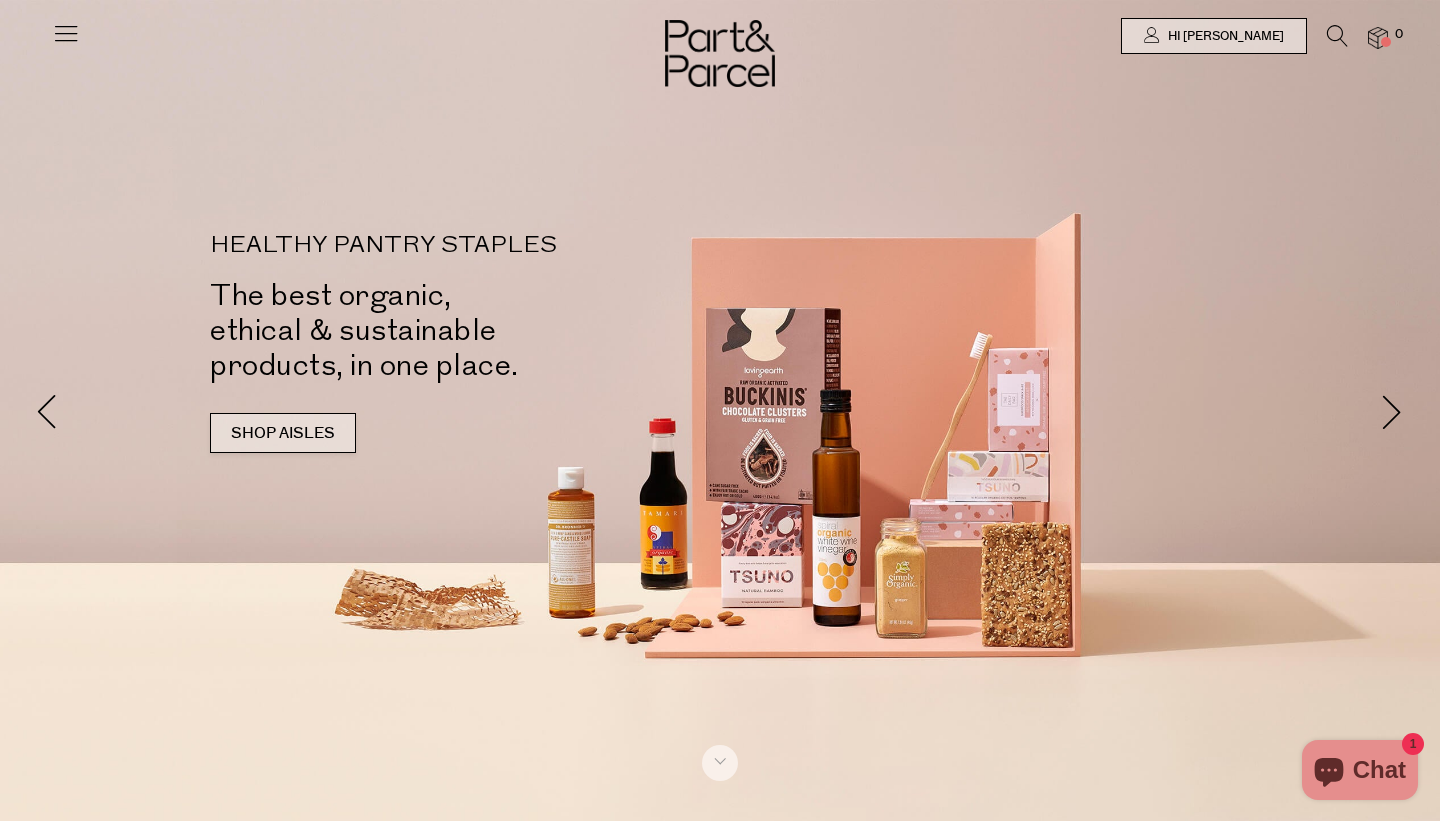 click on "SHOP AISLES" at bounding box center [283, 433] 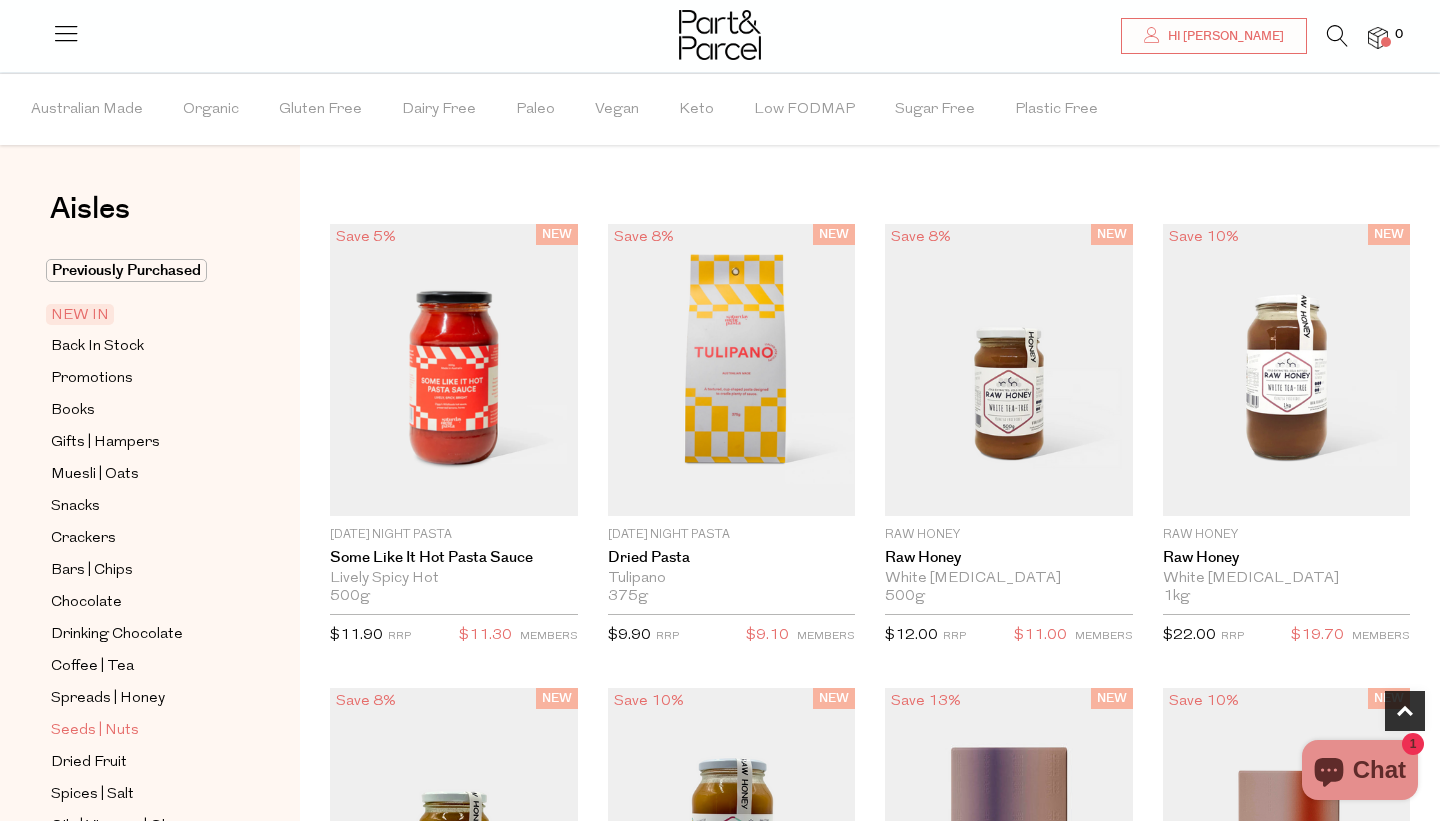 scroll, scrollTop: 1166, scrollLeft: 0, axis: vertical 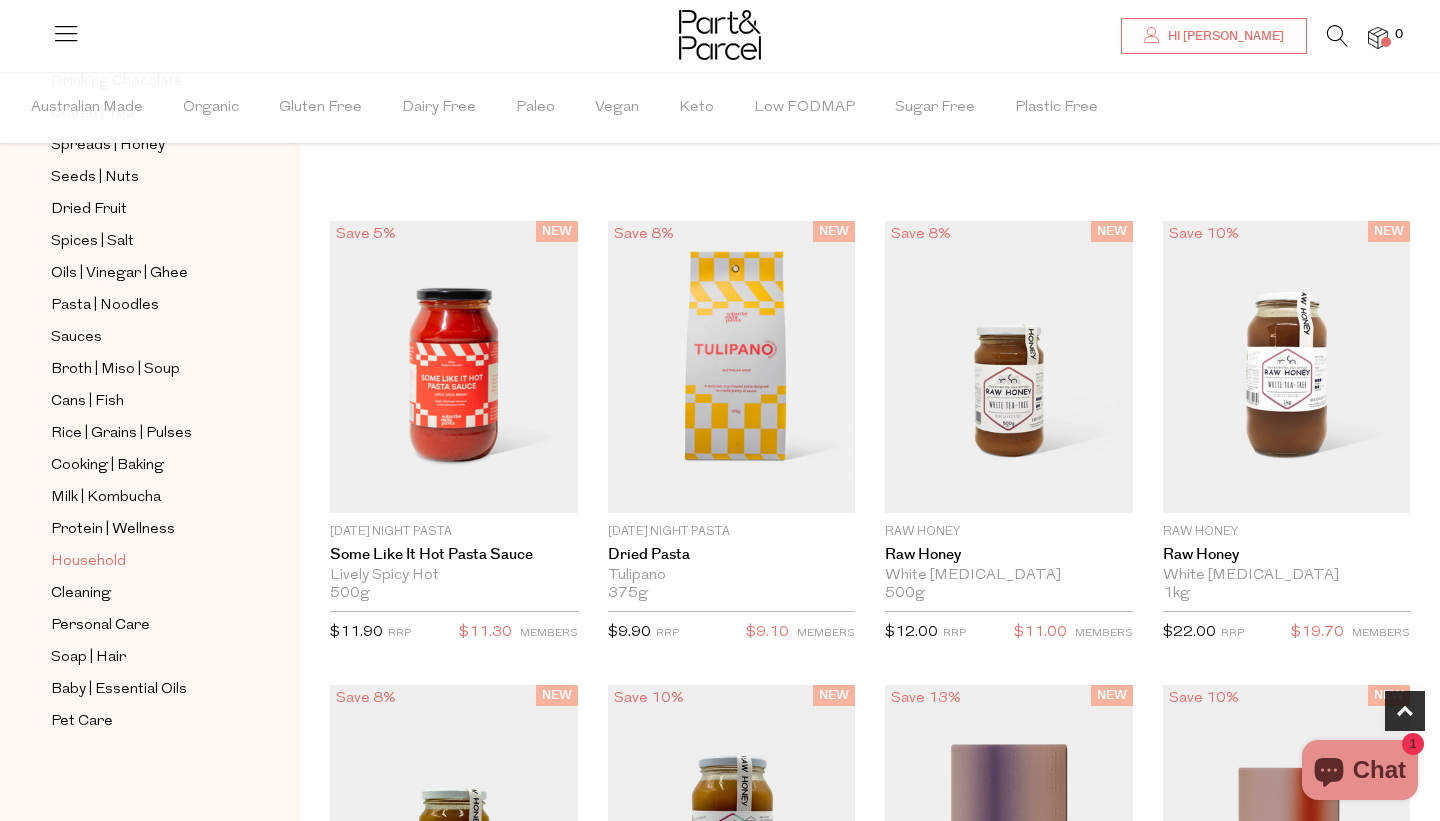click on "Household" at bounding box center [88, 562] 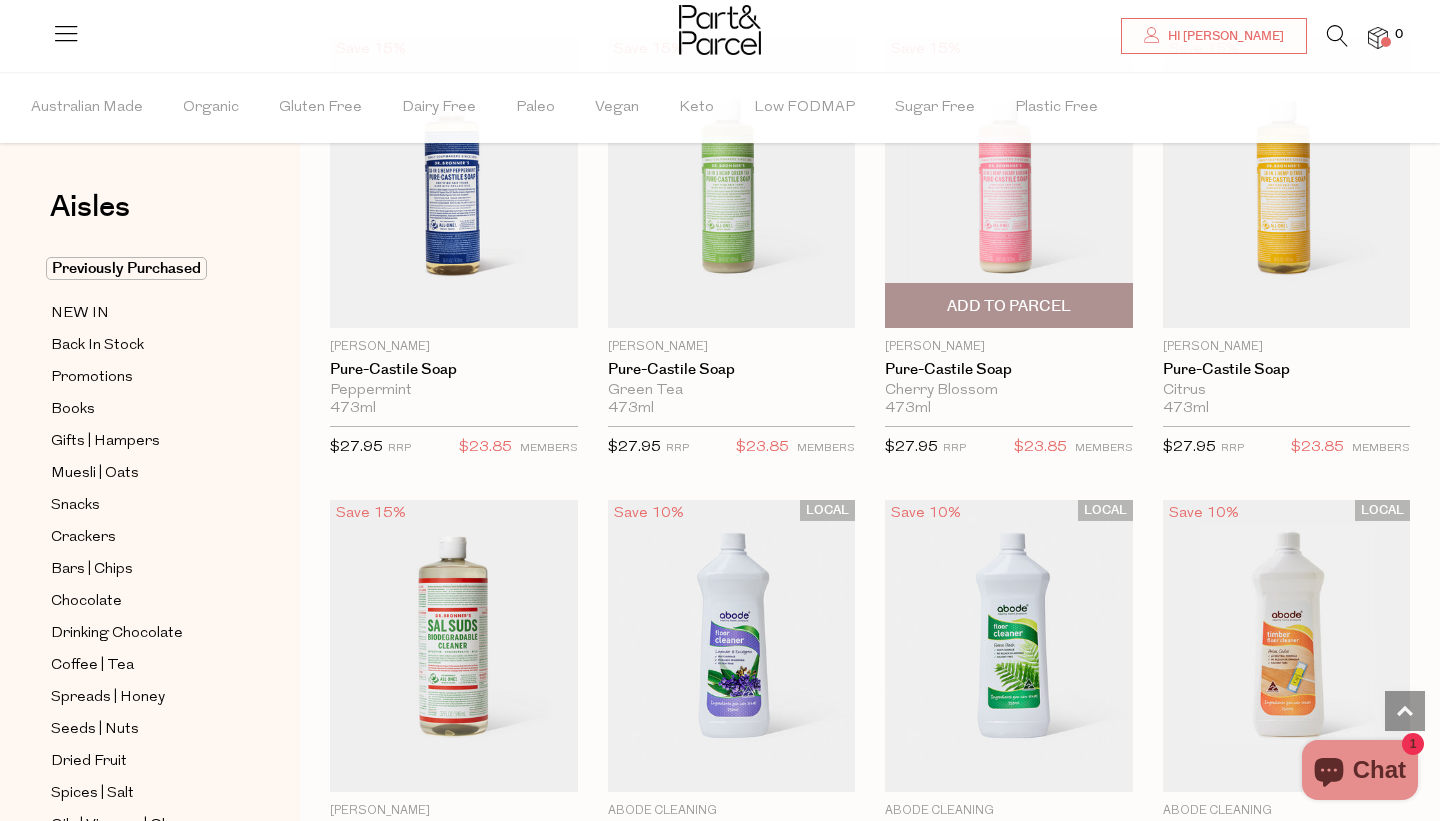 scroll, scrollTop: 2082, scrollLeft: 0, axis: vertical 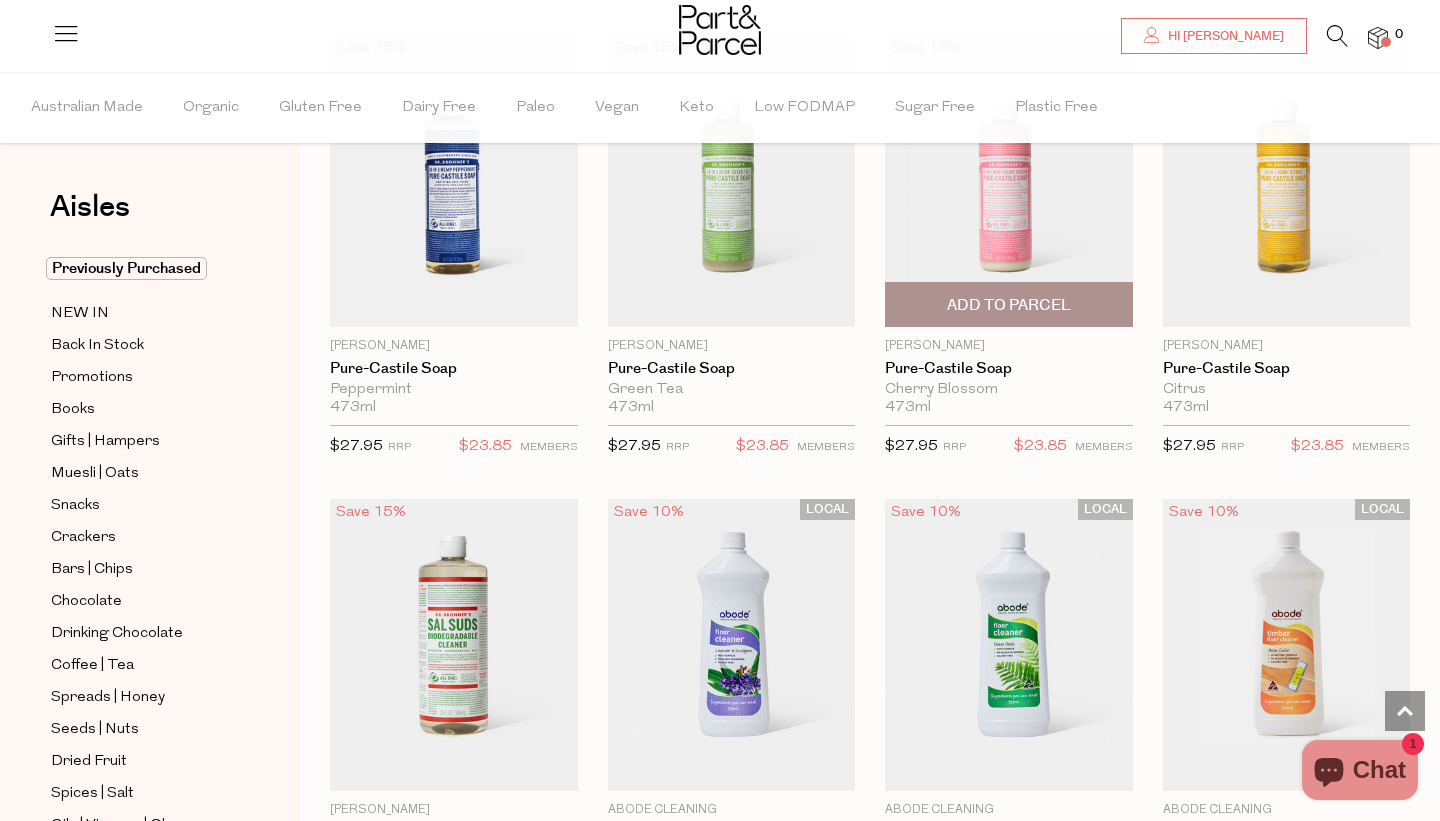click at bounding box center (1009, 181) 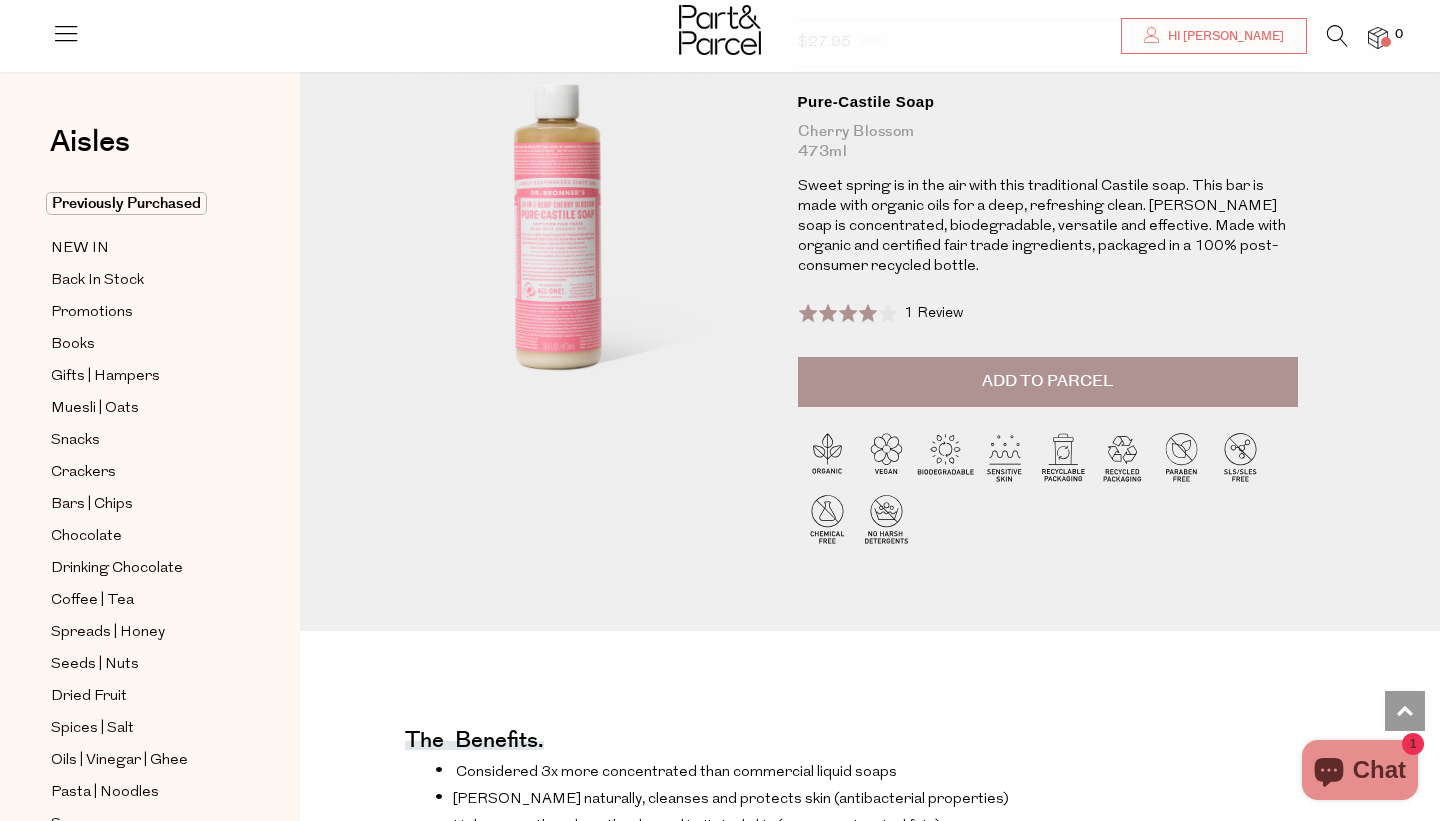 scroll, scrollTop: 0, scrollLeft: 0, axis: both 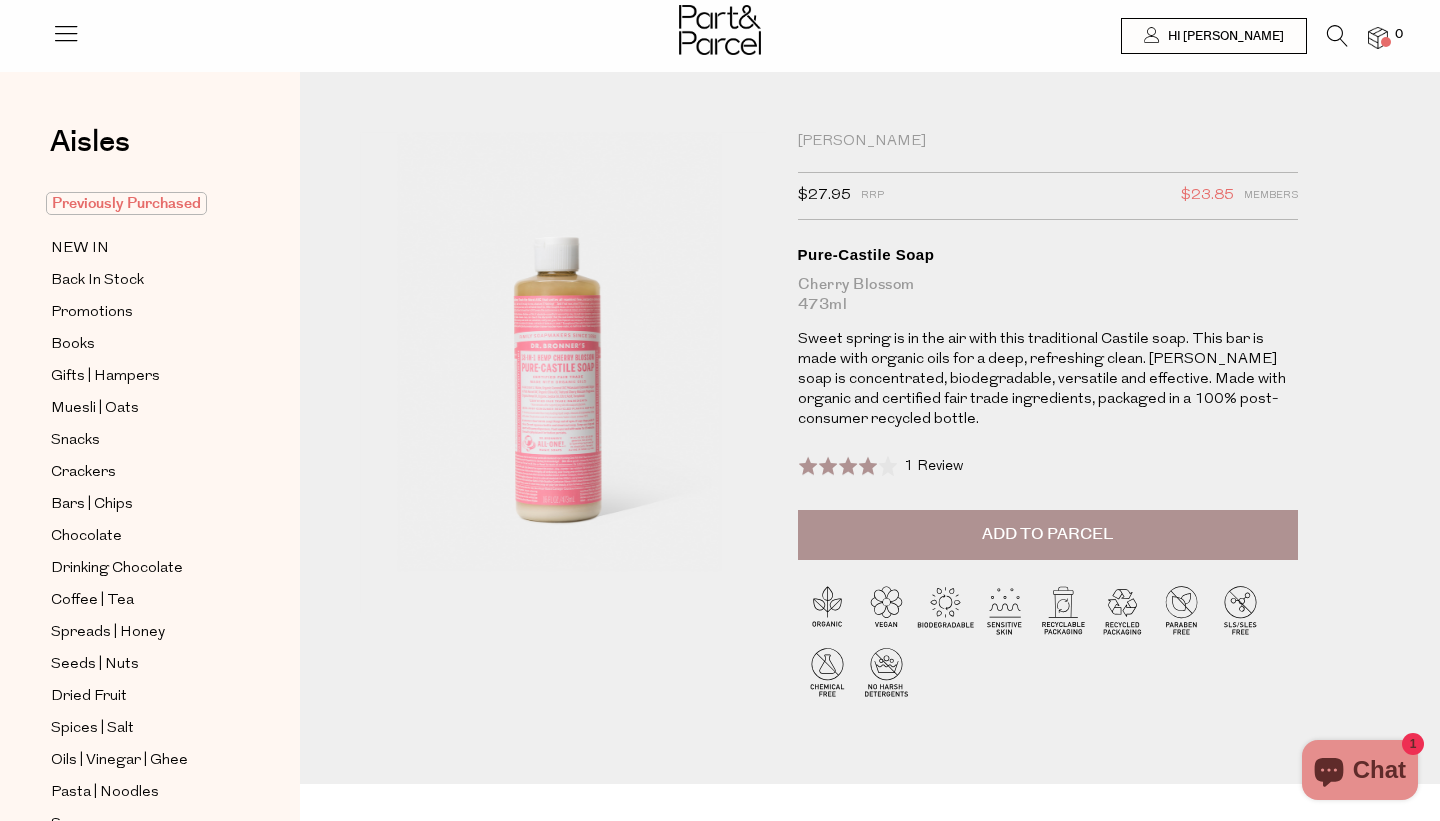 click on "Previously Purchased" at bounding box center (126, 203) 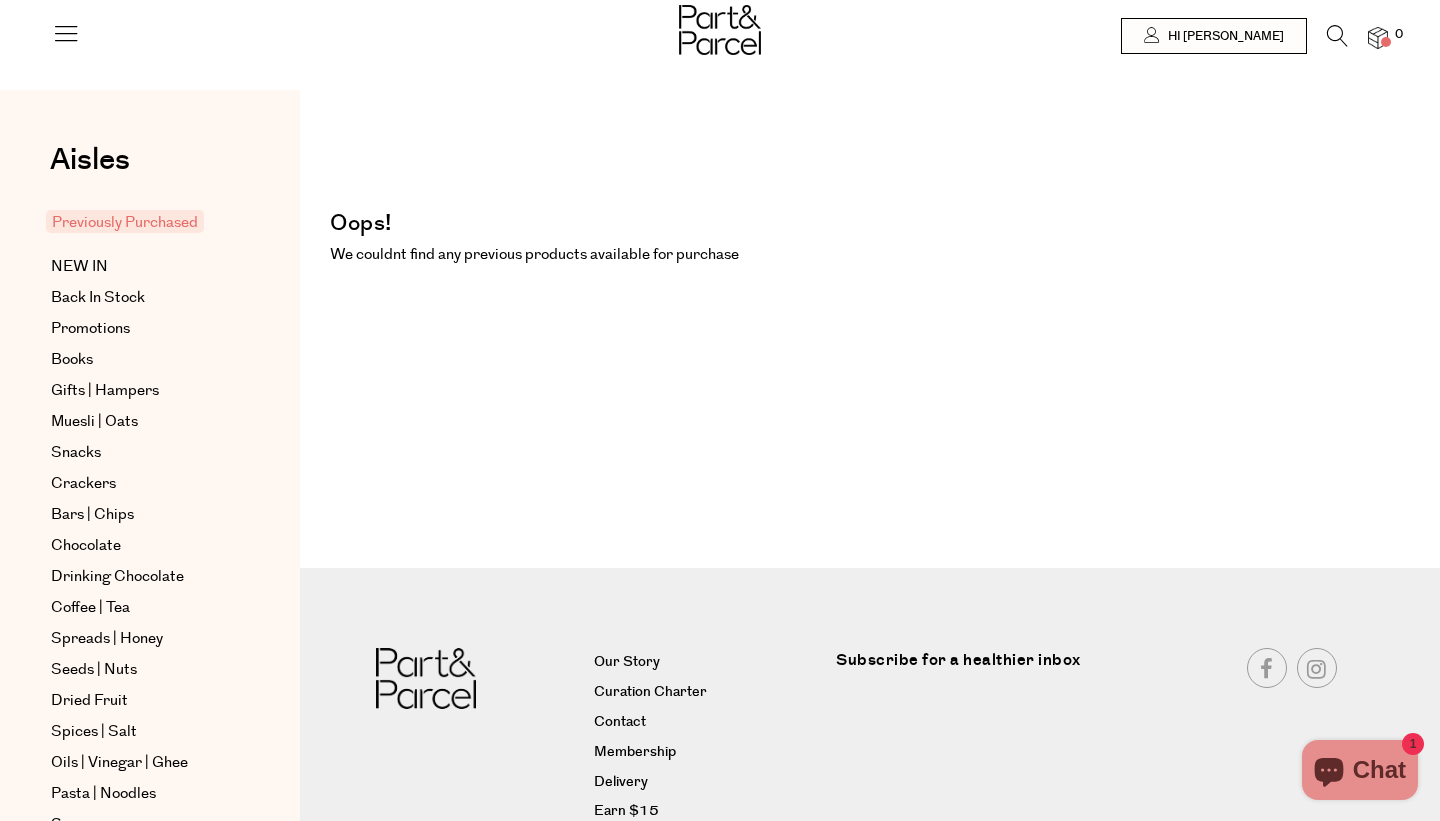 scroll, scrollTop: 0, scrollLeft: 0, axis: both 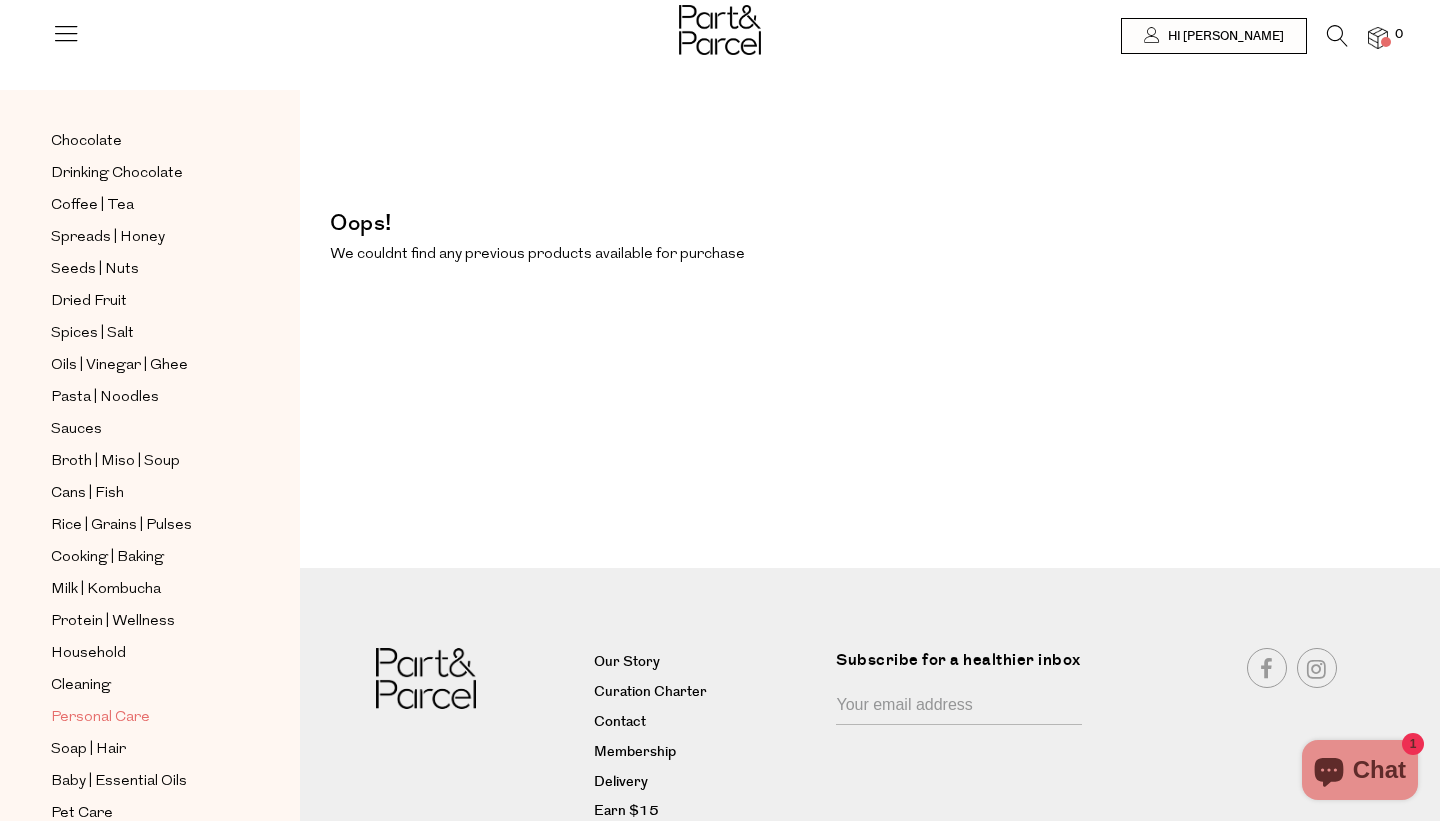 click on "Personal Care" at bounding box center (100, 718) 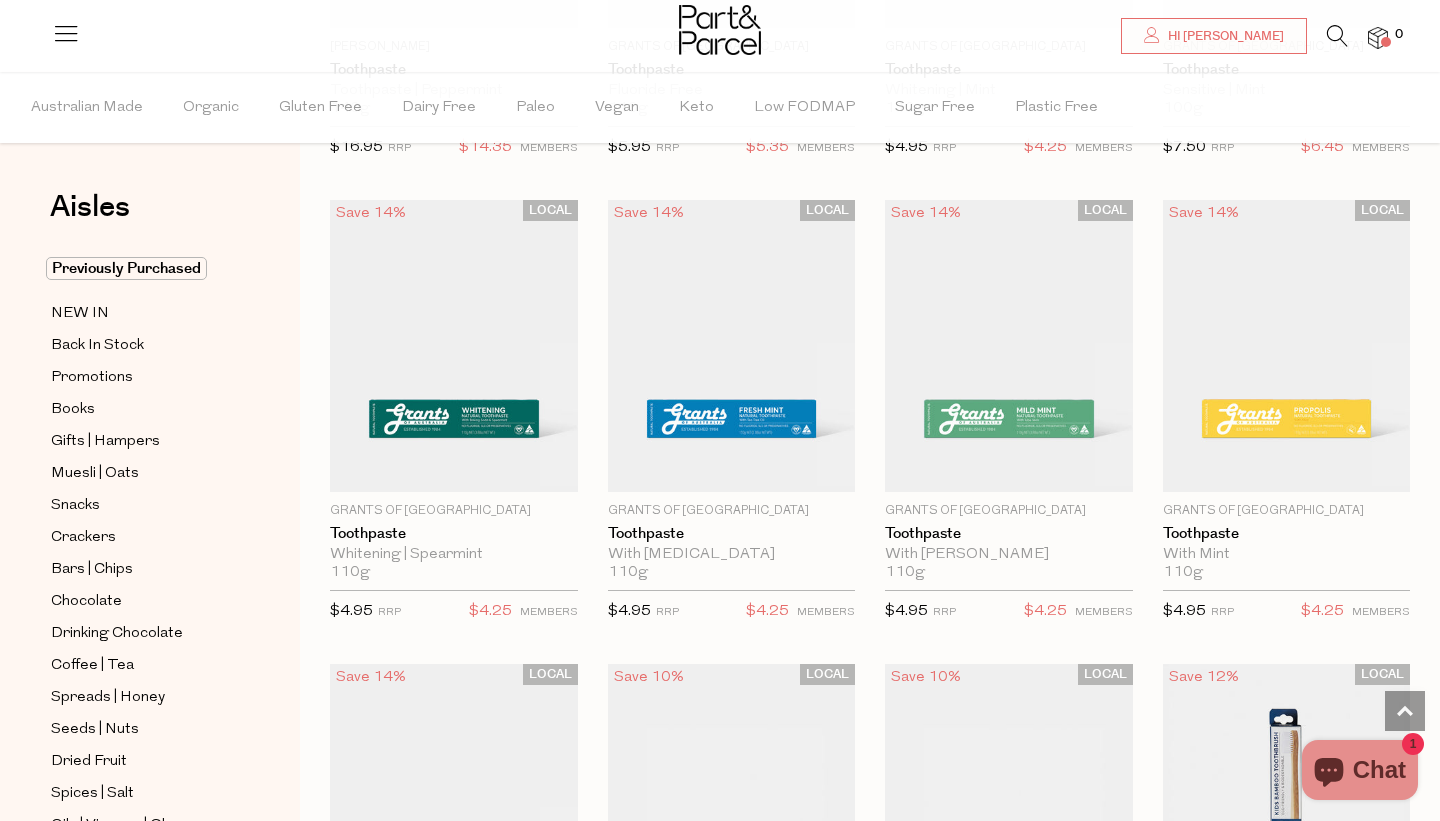 scroll, scrollTop: 1923, scrollLeft: 0, axis: vertical 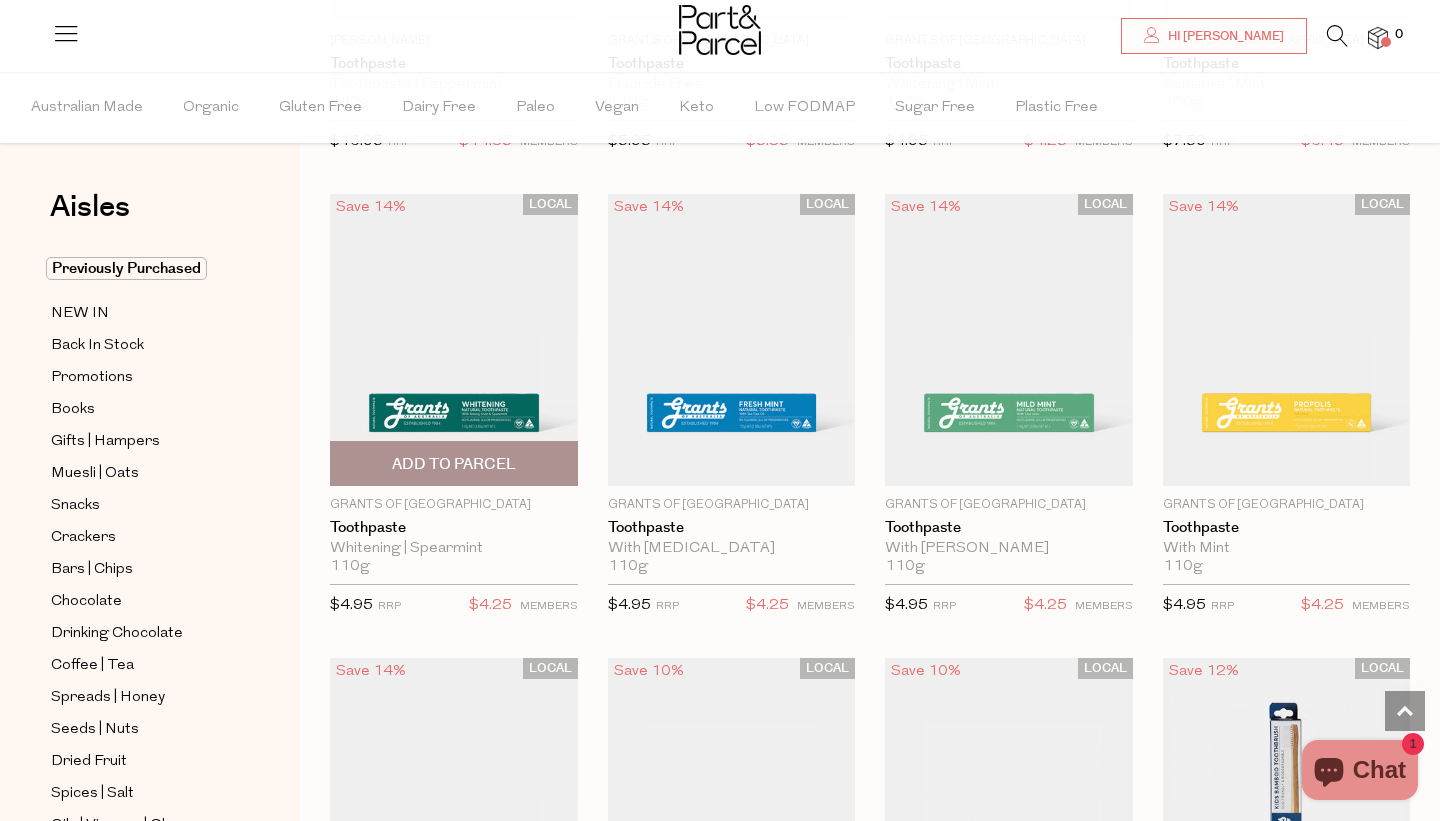 click on "Add To Parcel" at bounding box center [454, 464] 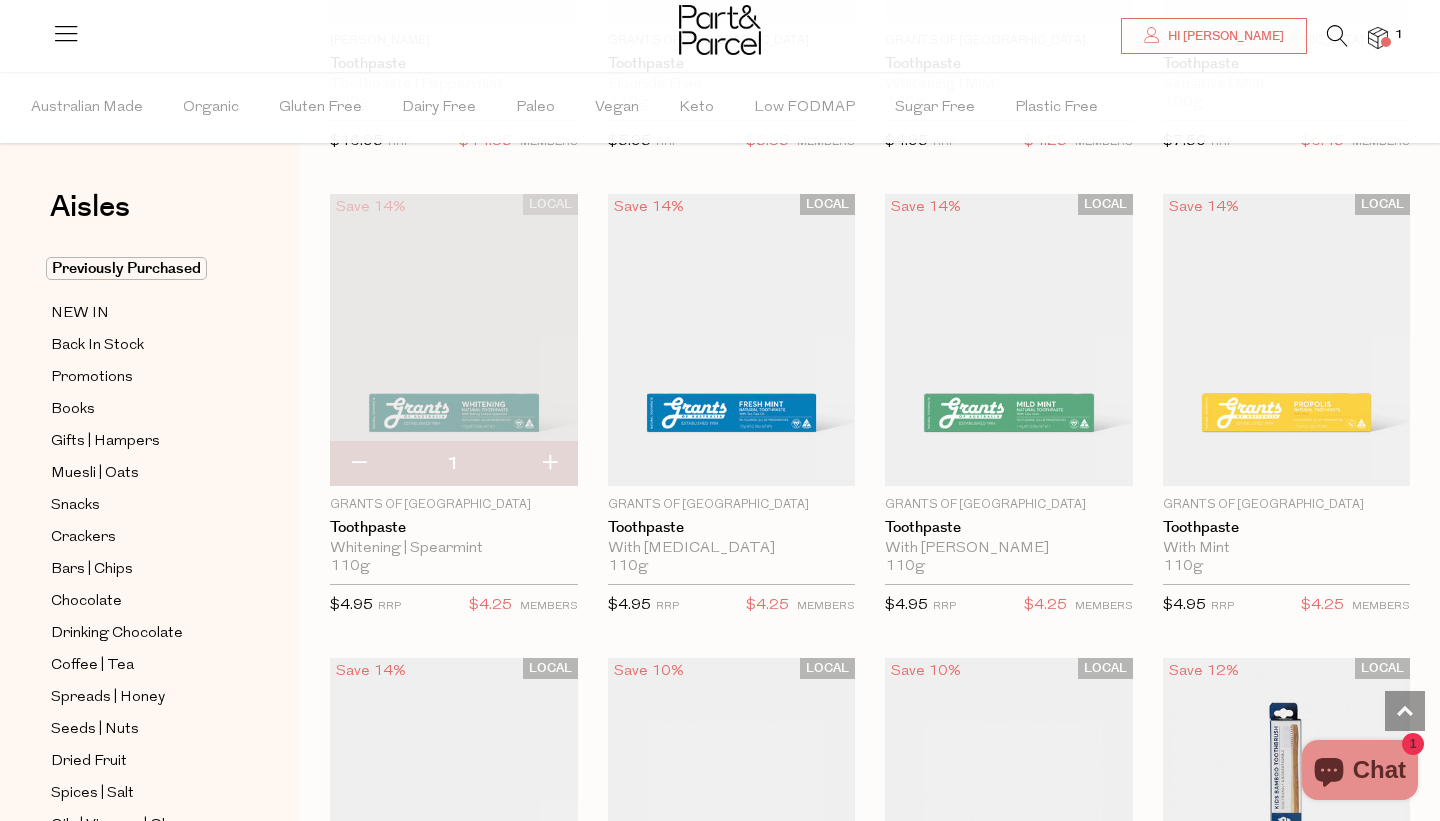 click at bounding box center (549, 464) 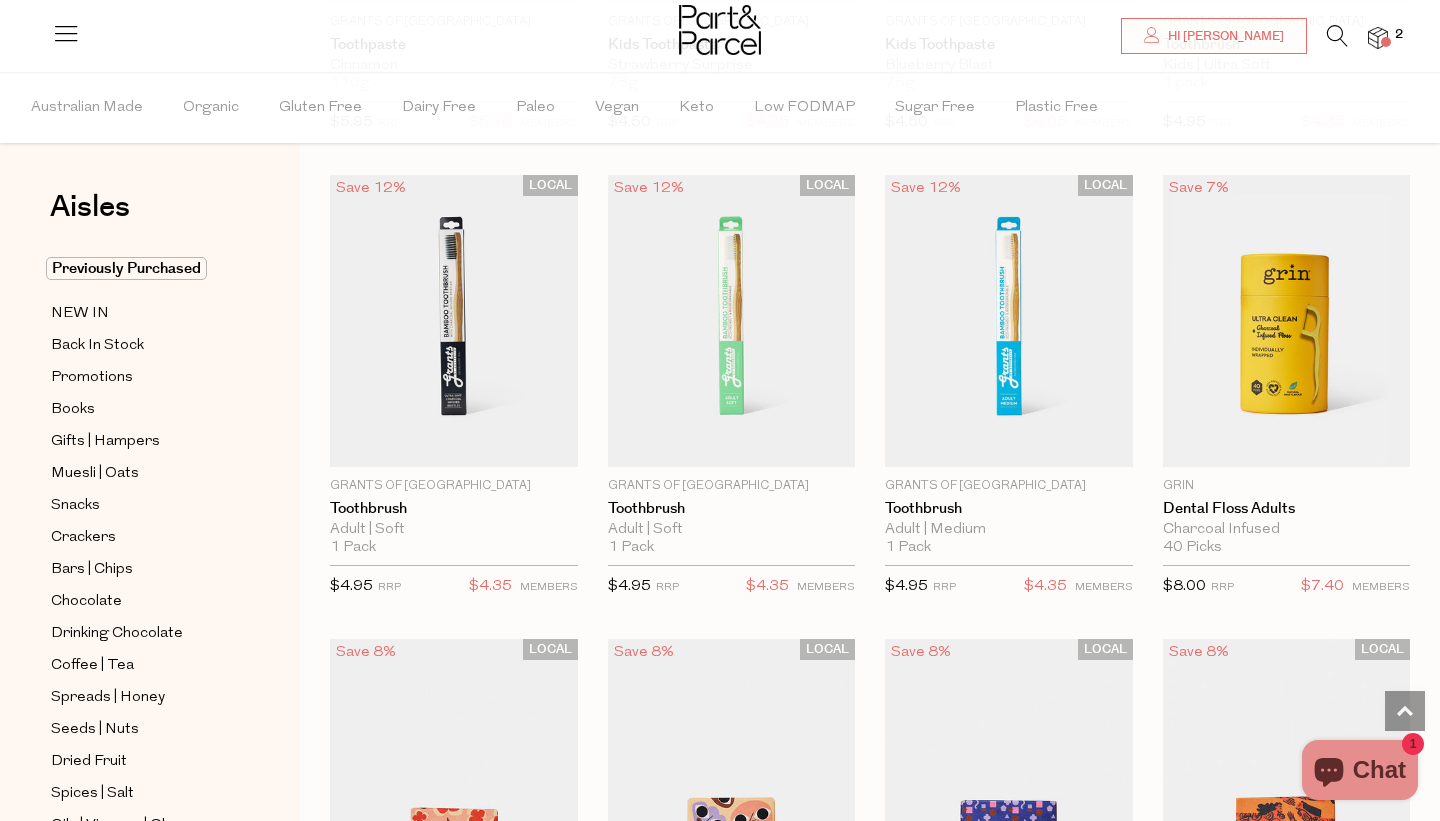 scroll, scrollTop: 2874, scrollLeft: 0, axis: vertical 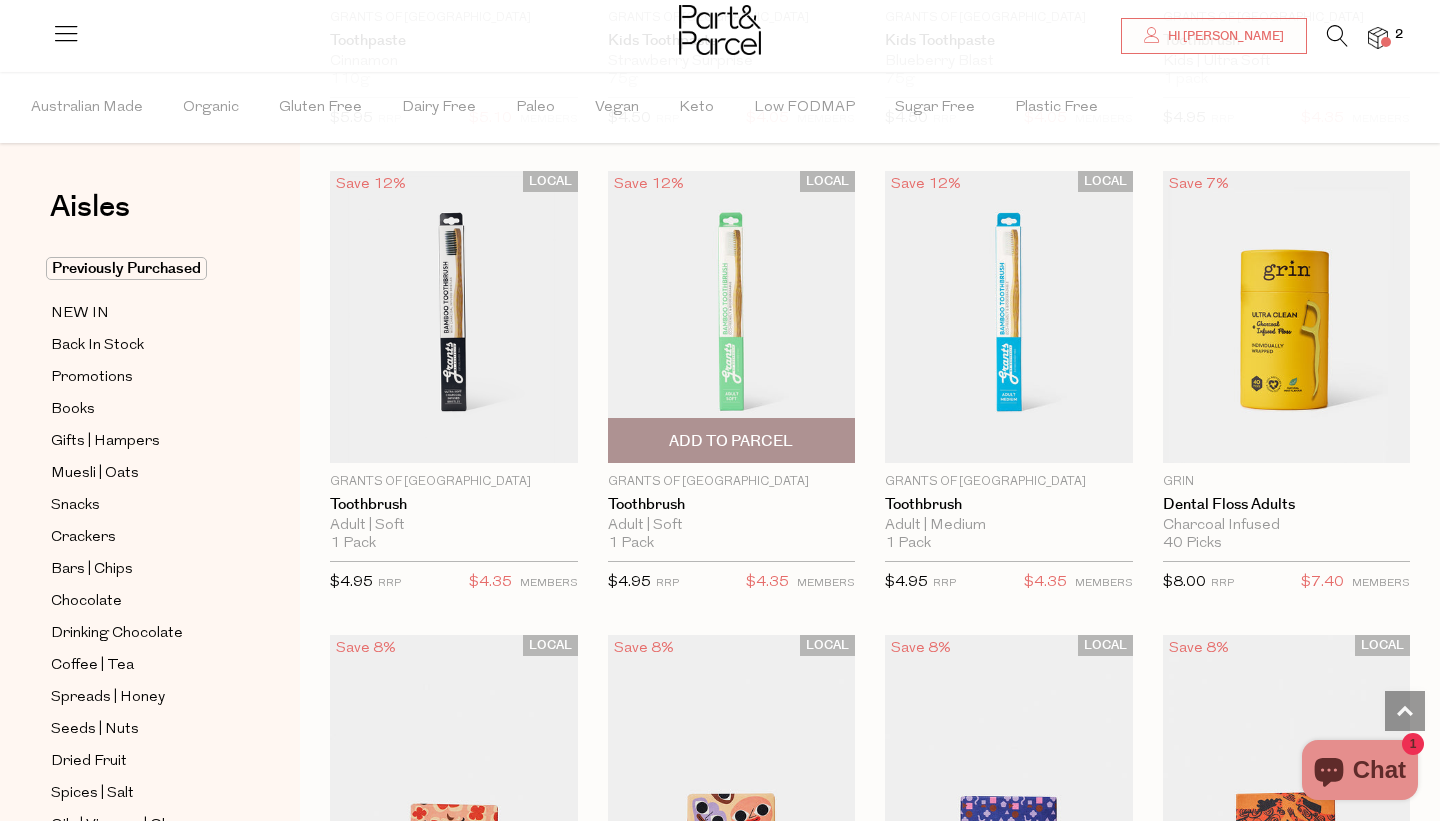 click on "Add To Parcel" at bounding box center (731, 441) 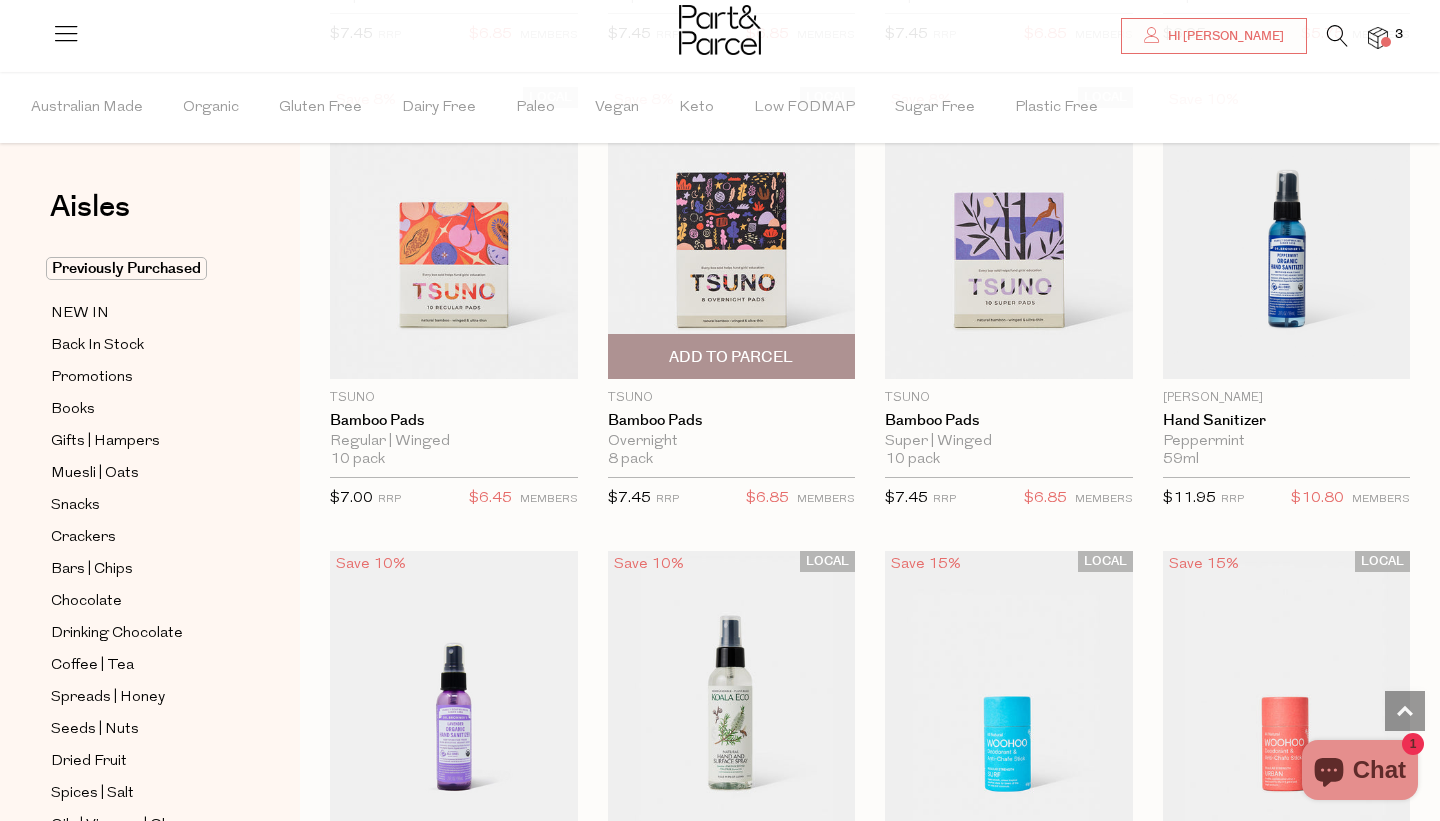 scroll, scrollTop: 3868, scrollLeft: 0, axis: vertical 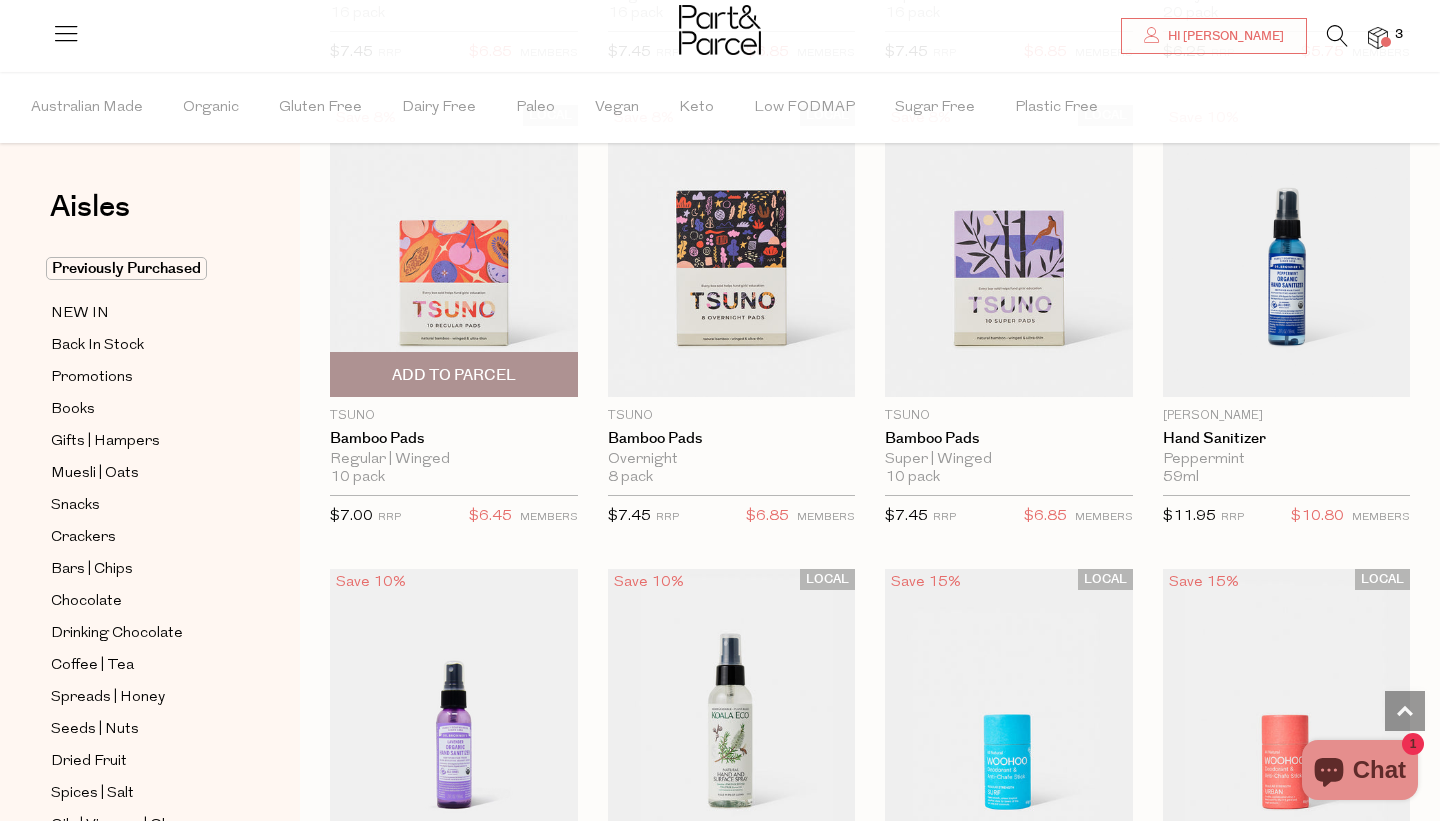 click on "Add To Parcel" at bounding box center [454, 375] 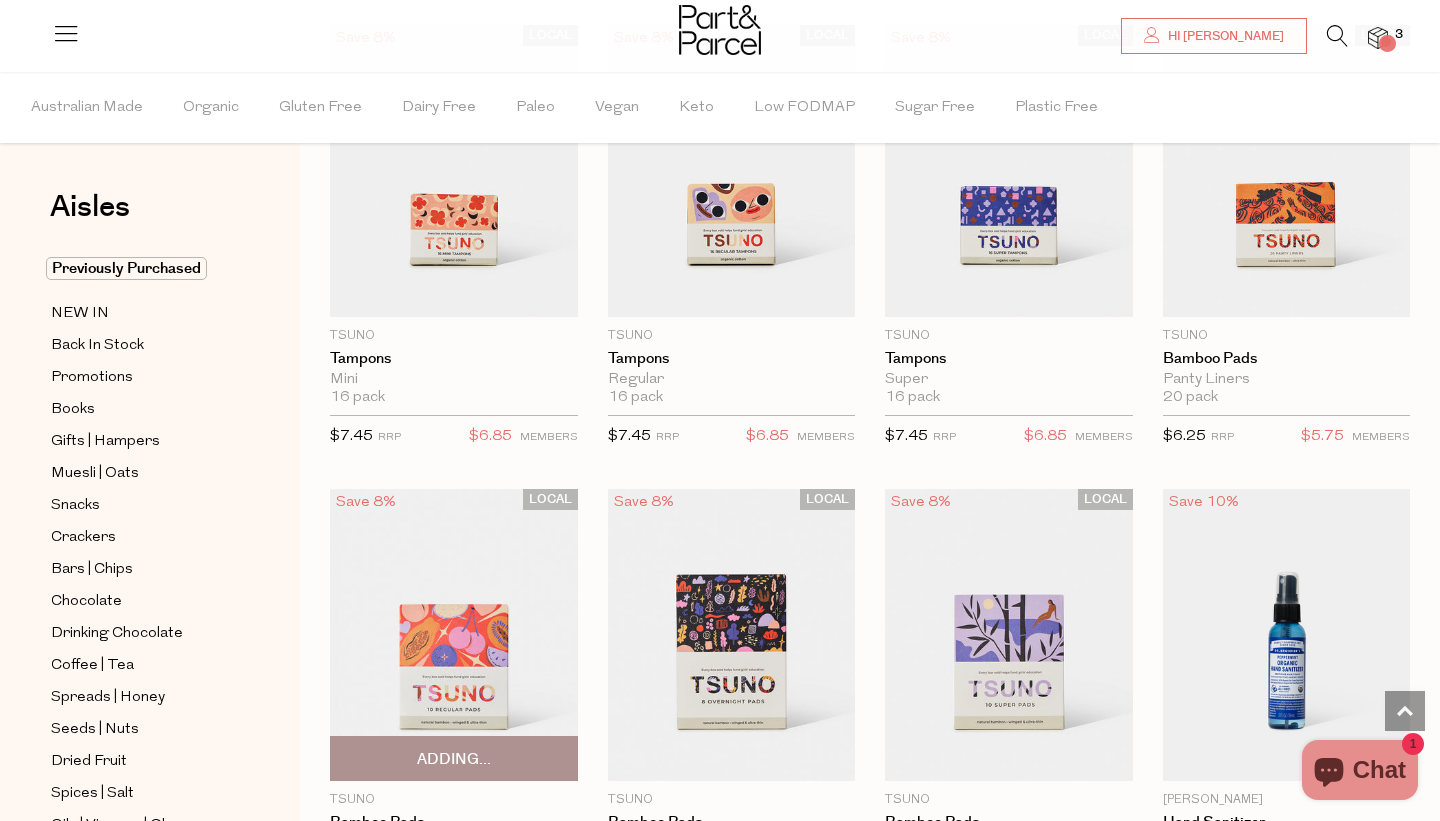 scroll, scrollTop: 3482, scrollLeft: 0, axis: vertical 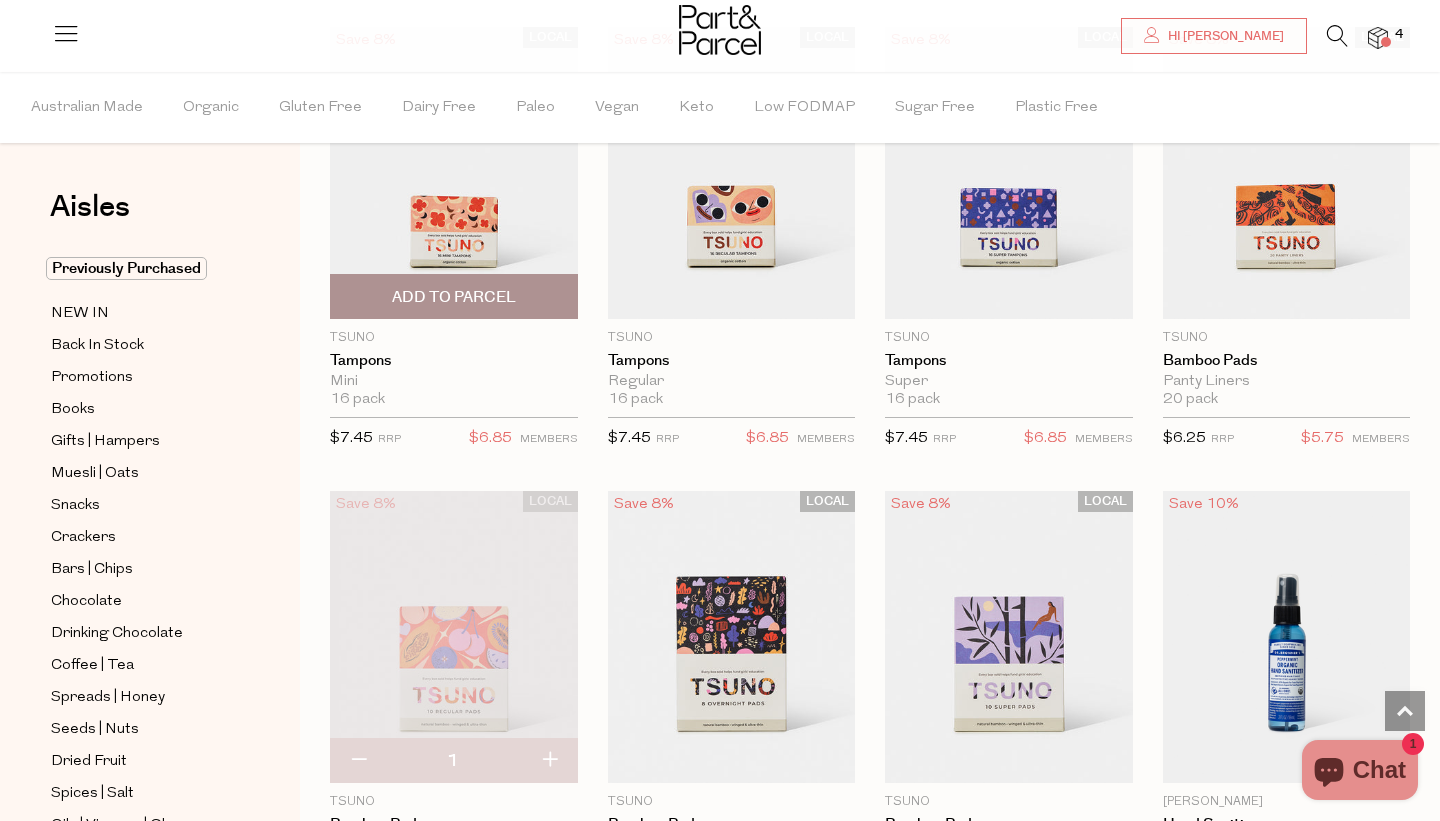 click on "Add To Parcel" at bounding box center [454, 297] 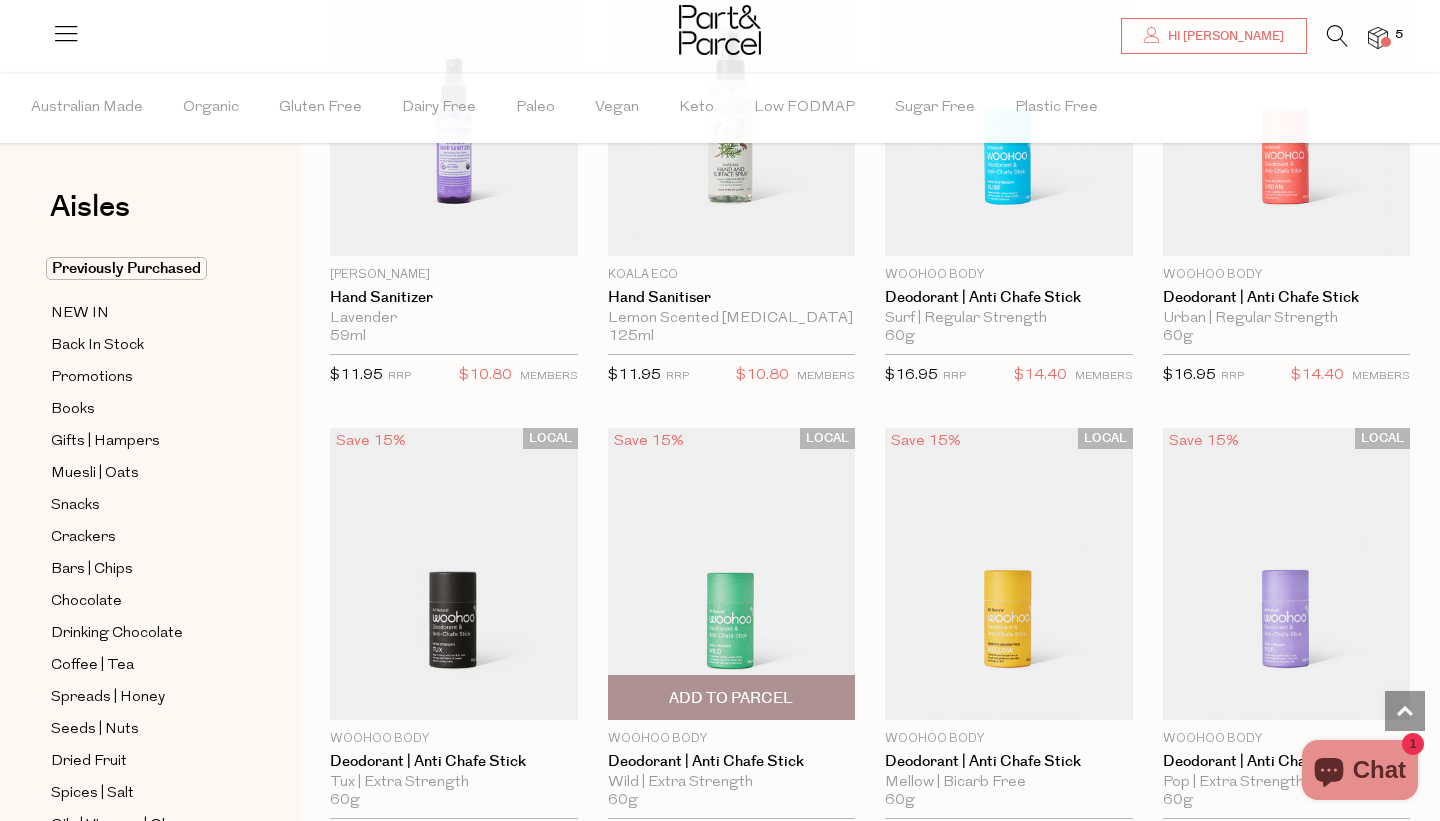 scroll, scrollTop: 4468, scrollLeft: 0, axis: vertical 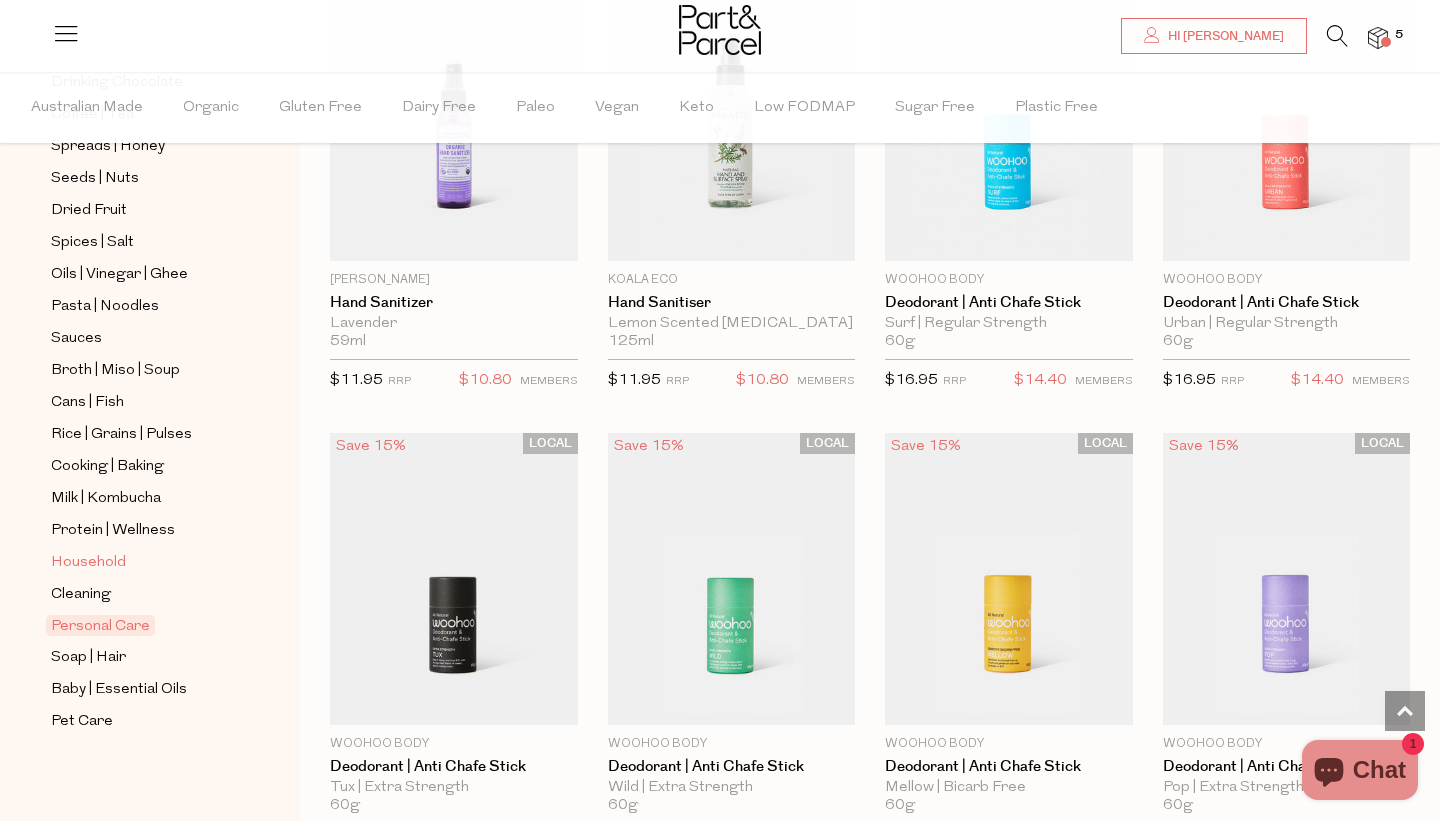 click on "Household" at bounding box center (88, 563) 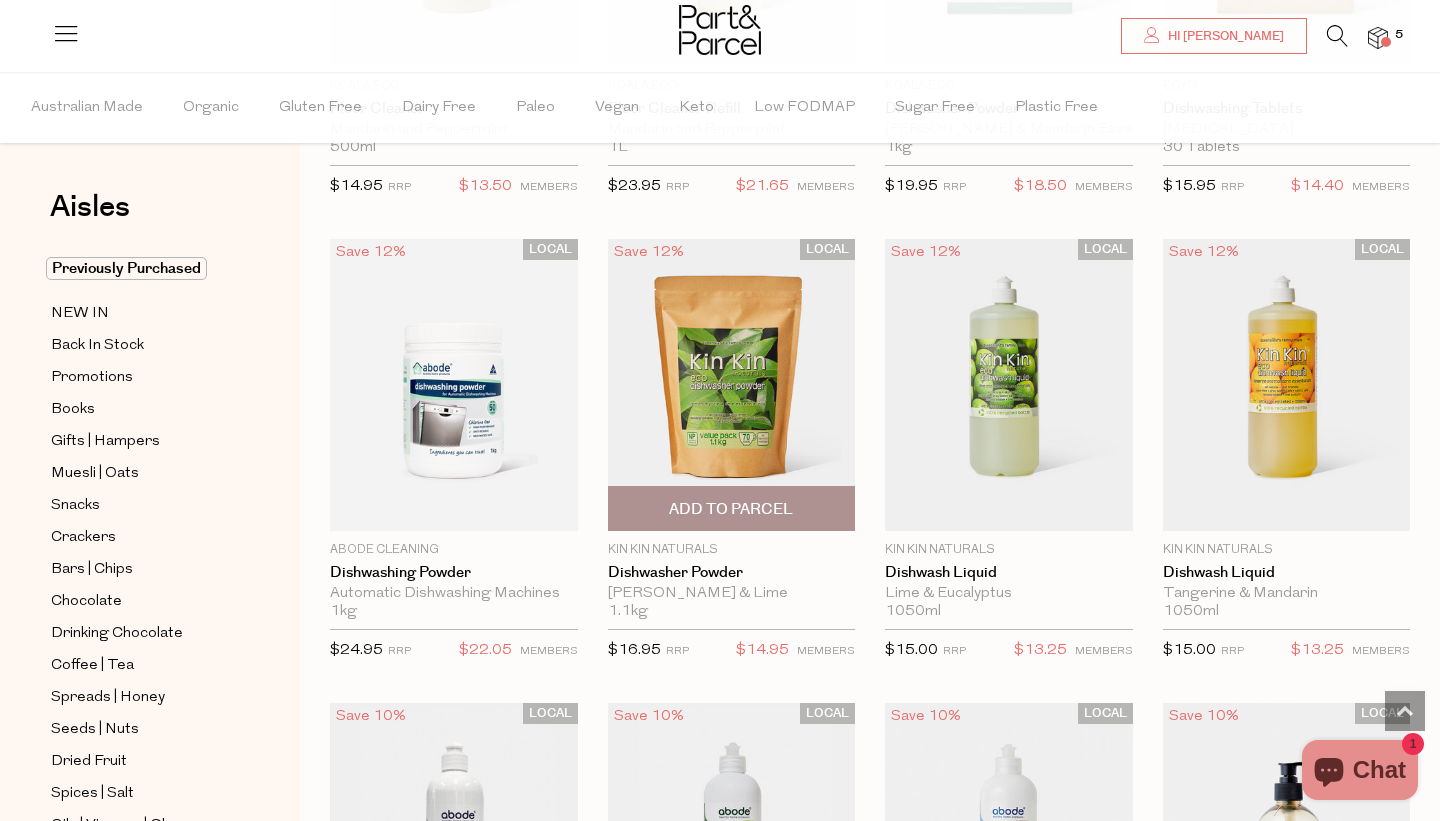 scroll, scrollTop: 3271, scrollLeft: 0, axis: vertical 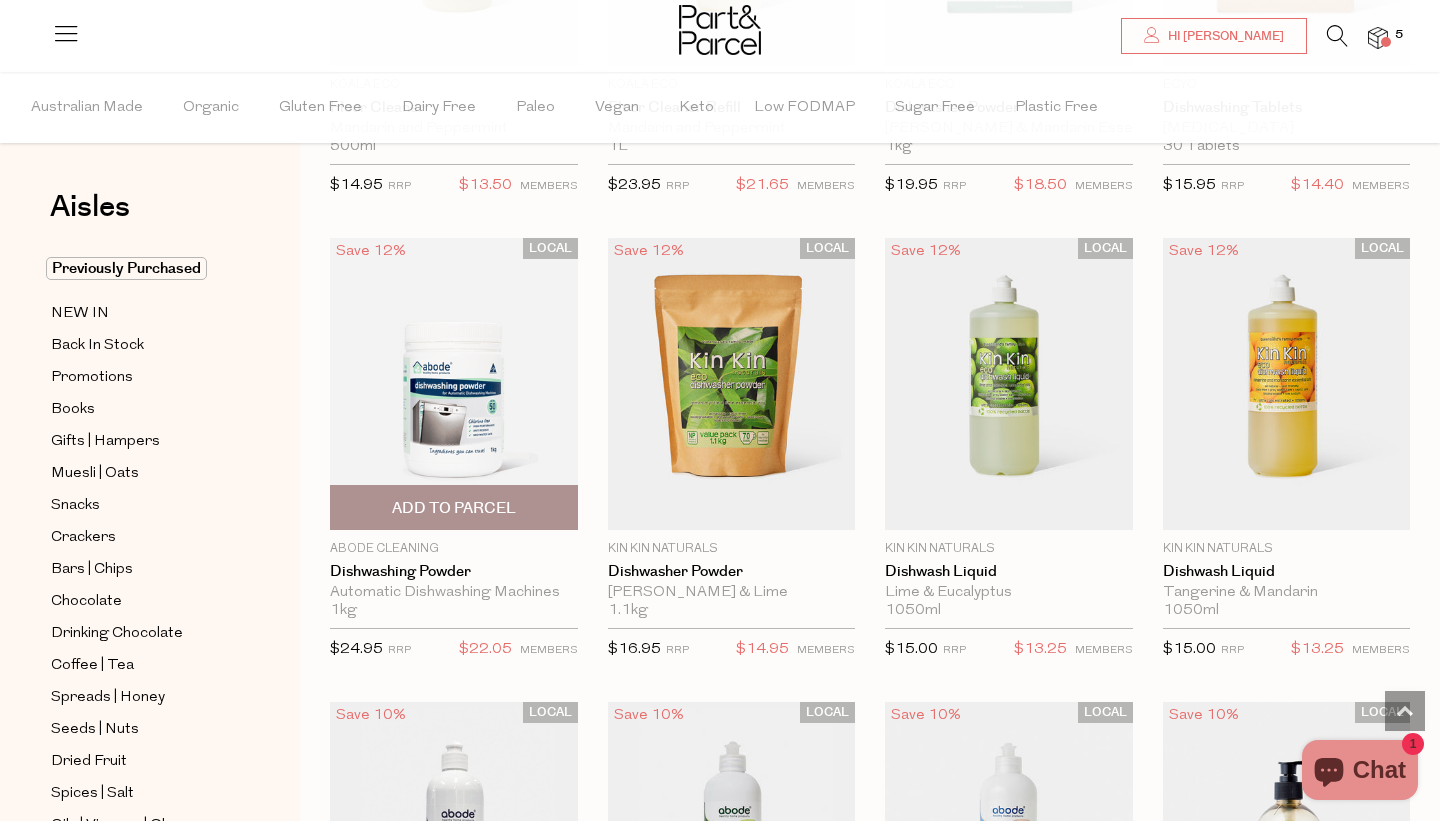 click on "Add To Parcel" at bounding box center [454, 508] 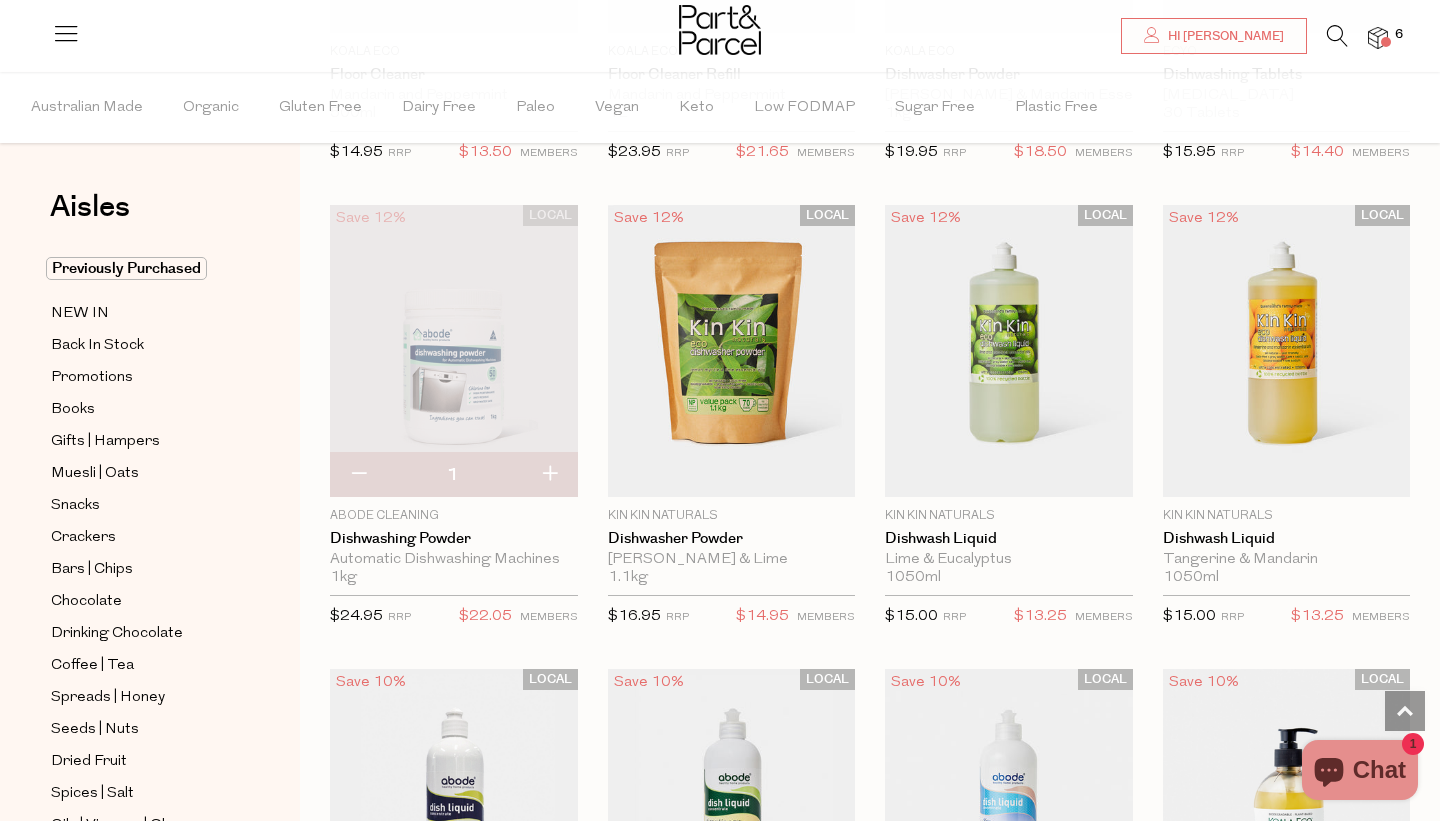 scroll, scrollTop: 3312, scrollLeft: 0, axis: vertical 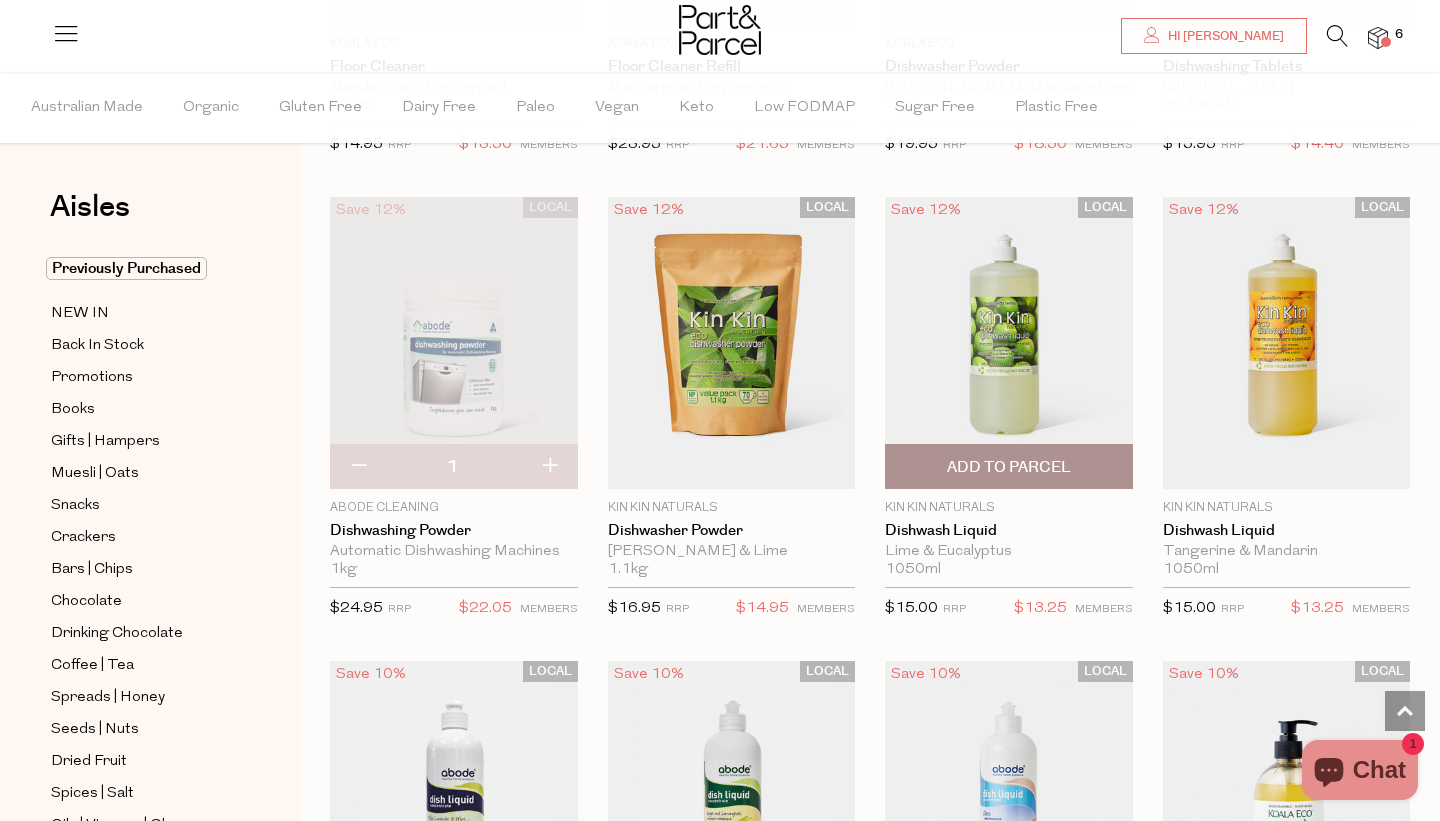 click on "Add To Parcel" at bounding box center (1009, 467) 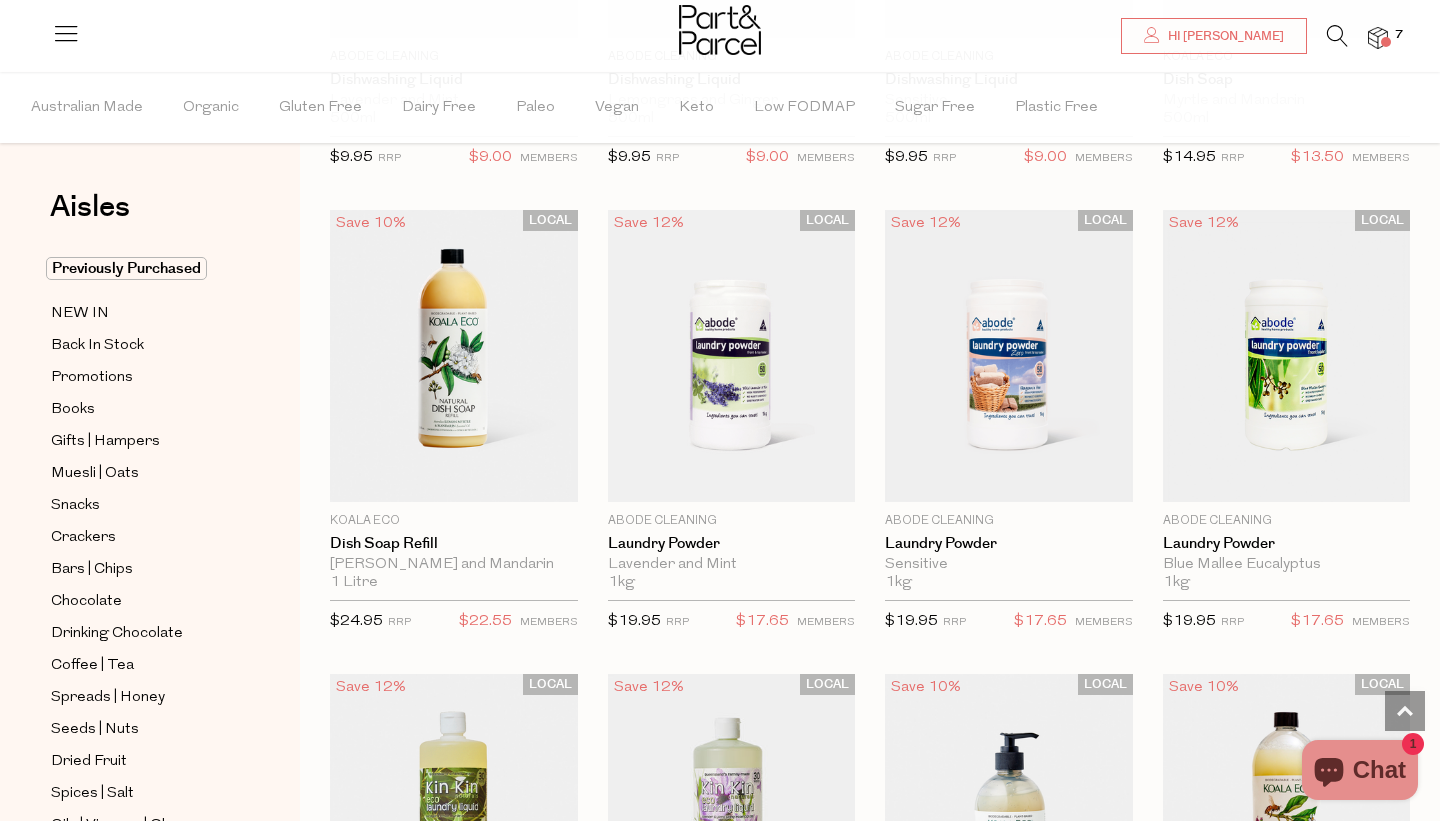 scroll, scrollTop: 4229, scrollLeft: 0, axis: vertical 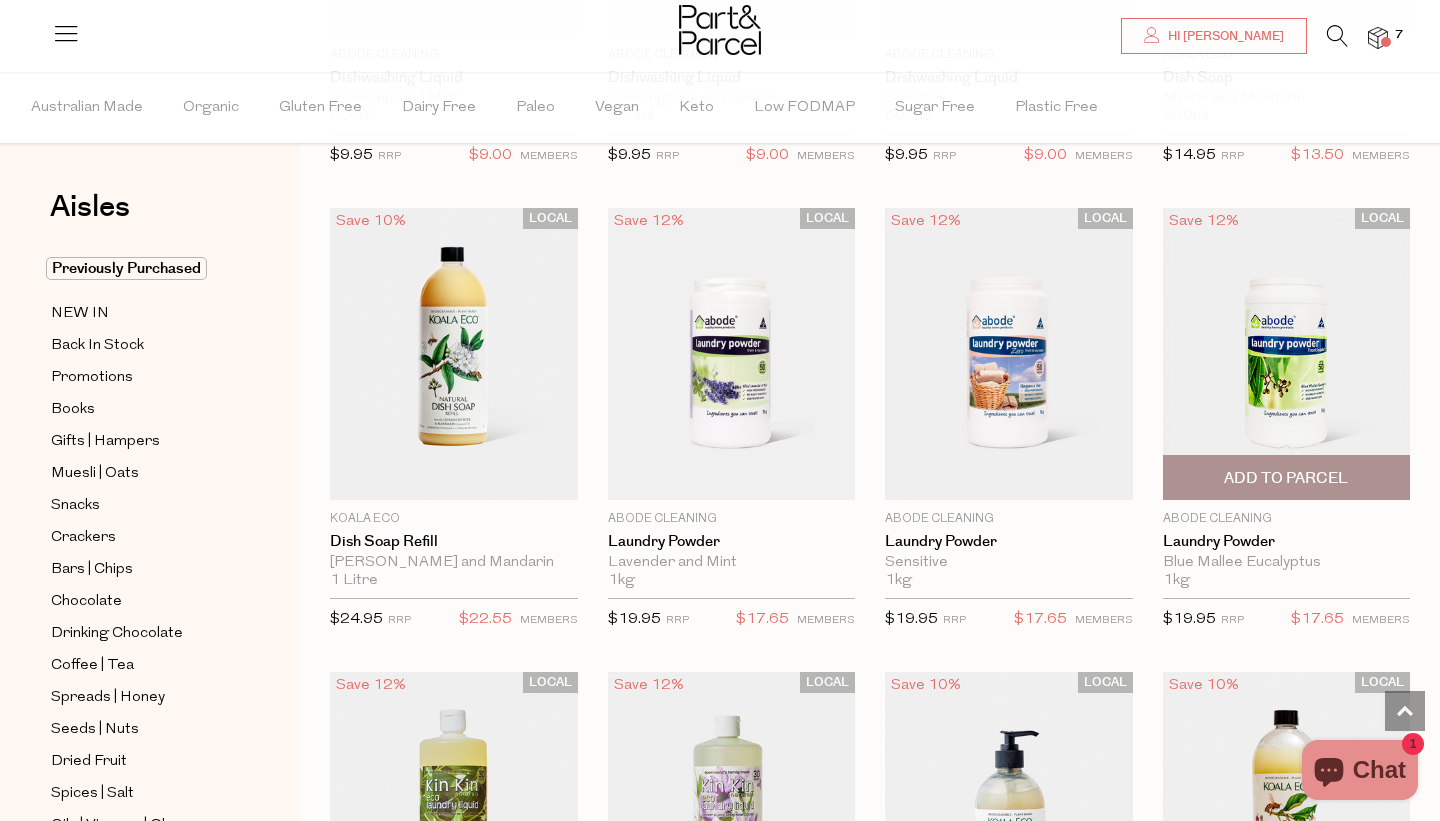 click on "Add To Parcel" at bounding box center (1286, 478) 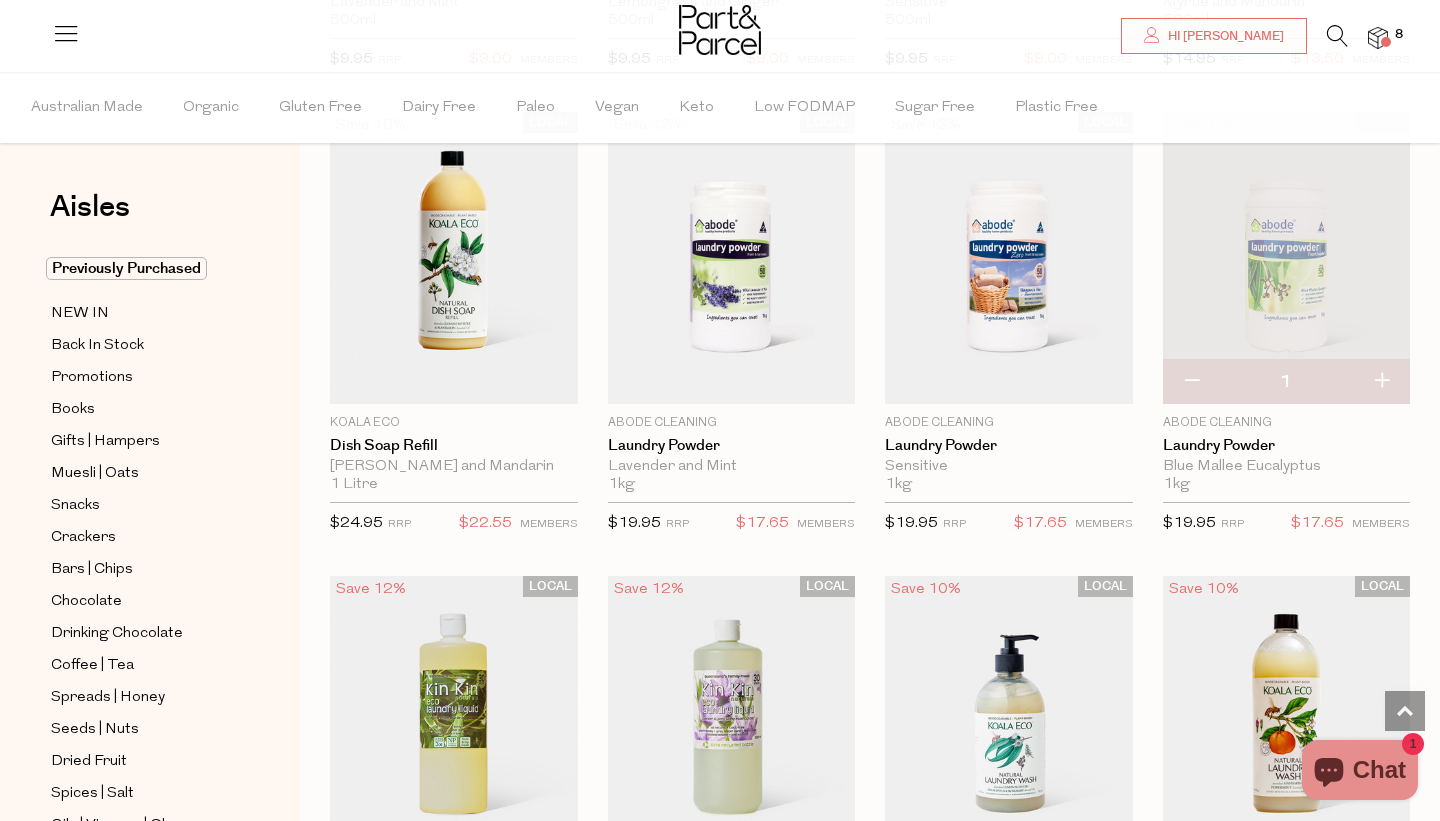 scroll, scrollTop: 4320, scrollLeft: 0, axis: vertical 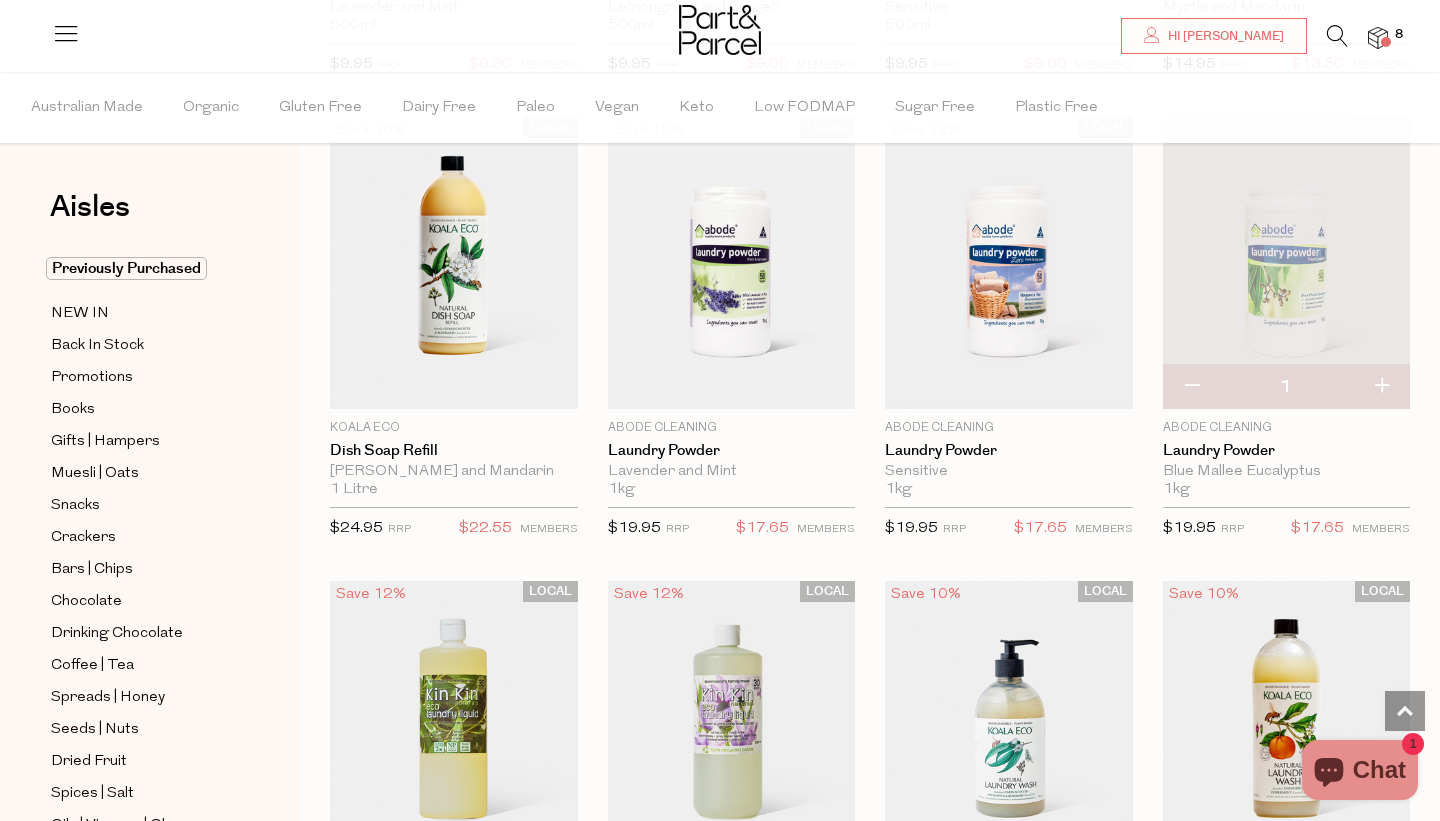 click at bounding box center [1191, 387] 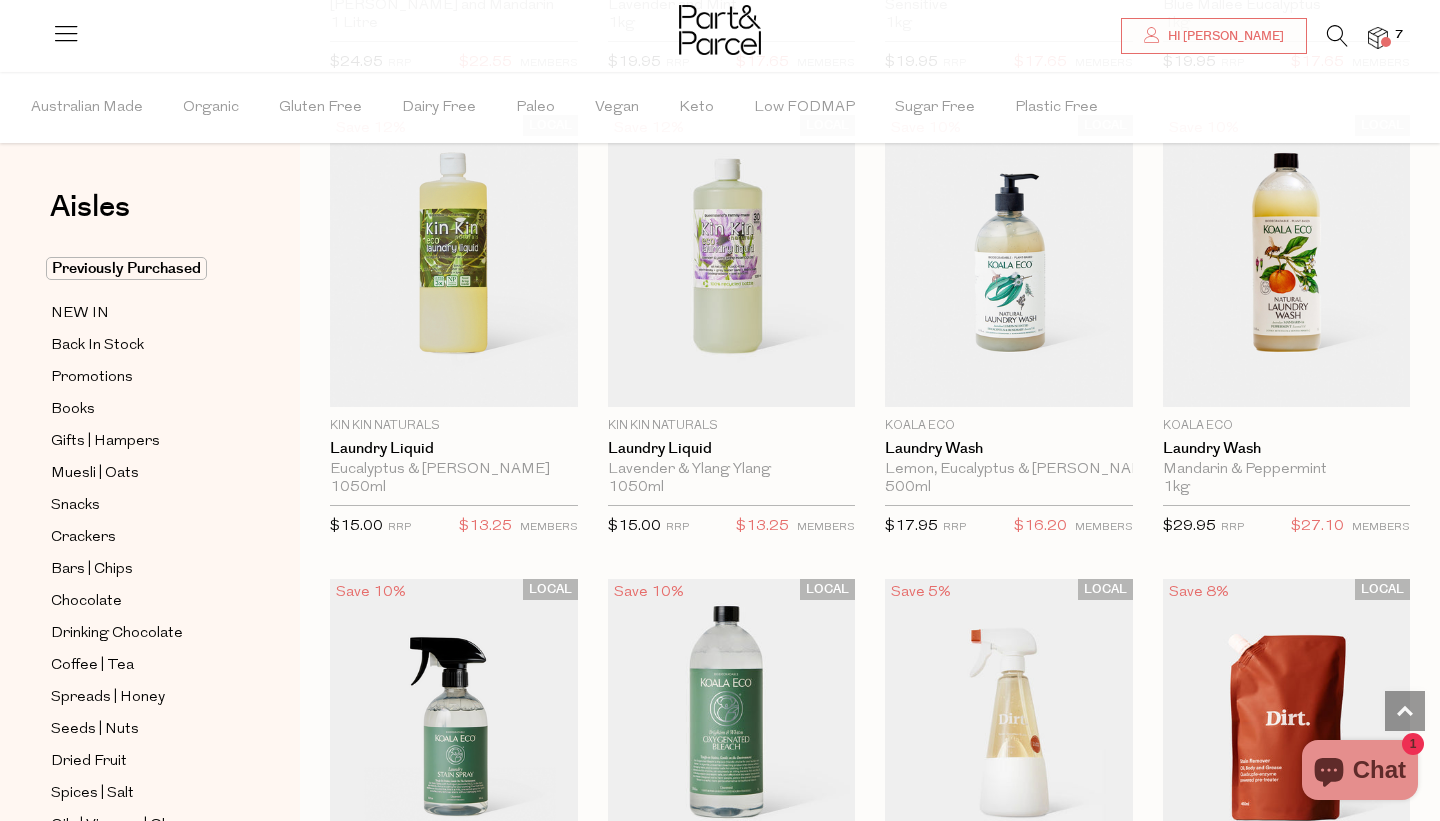 scroll, scrollTop: 4787, scrollLeft: 0, axis: vertical 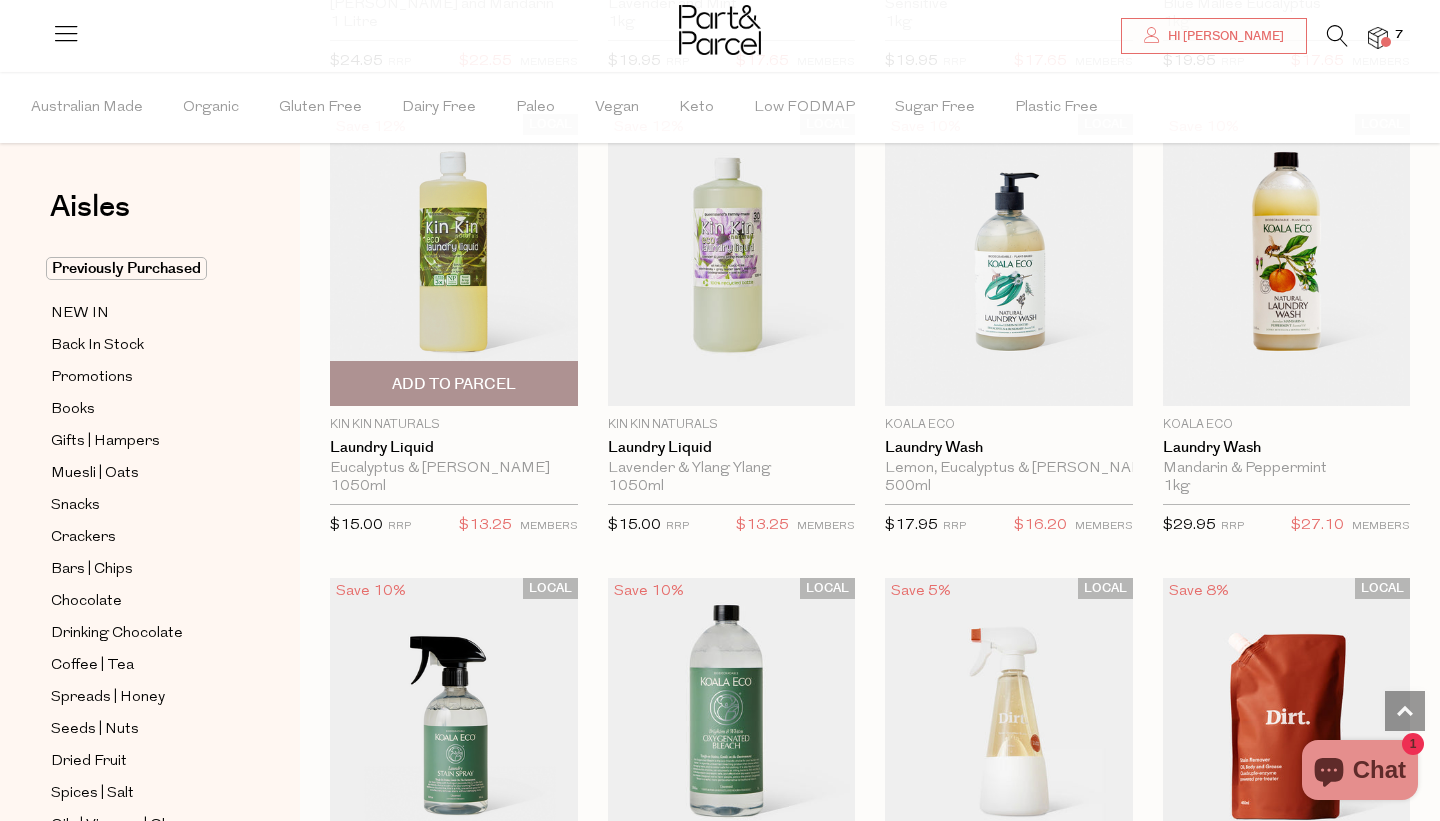 click on "Add To Parcel" at bounding box center (454, 384) 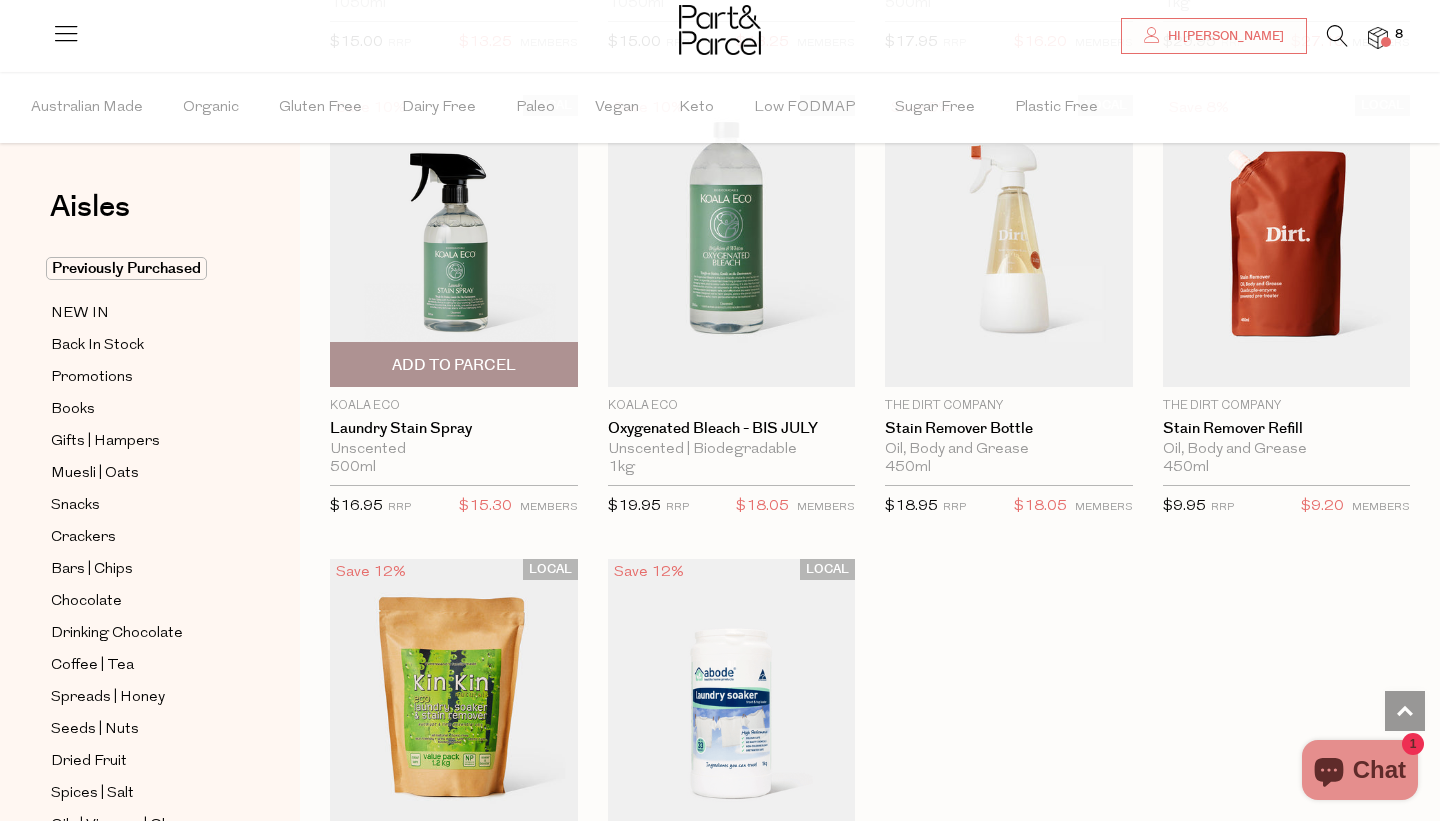 scroll, scrollTop: 5271, scrollLeft: 0, axis: vertical 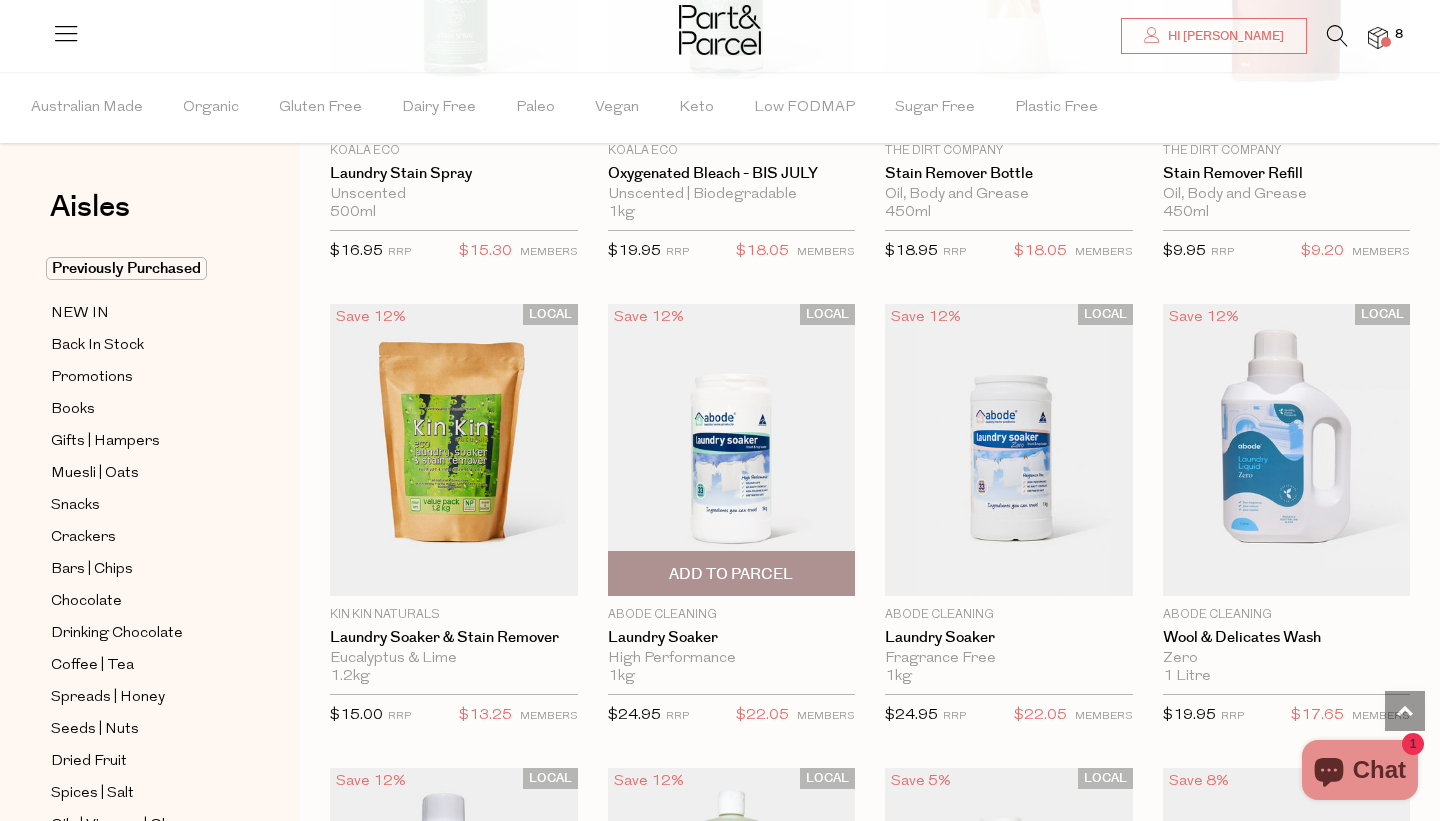 click on "Add To Parcel" at bounding box center [731, 574] 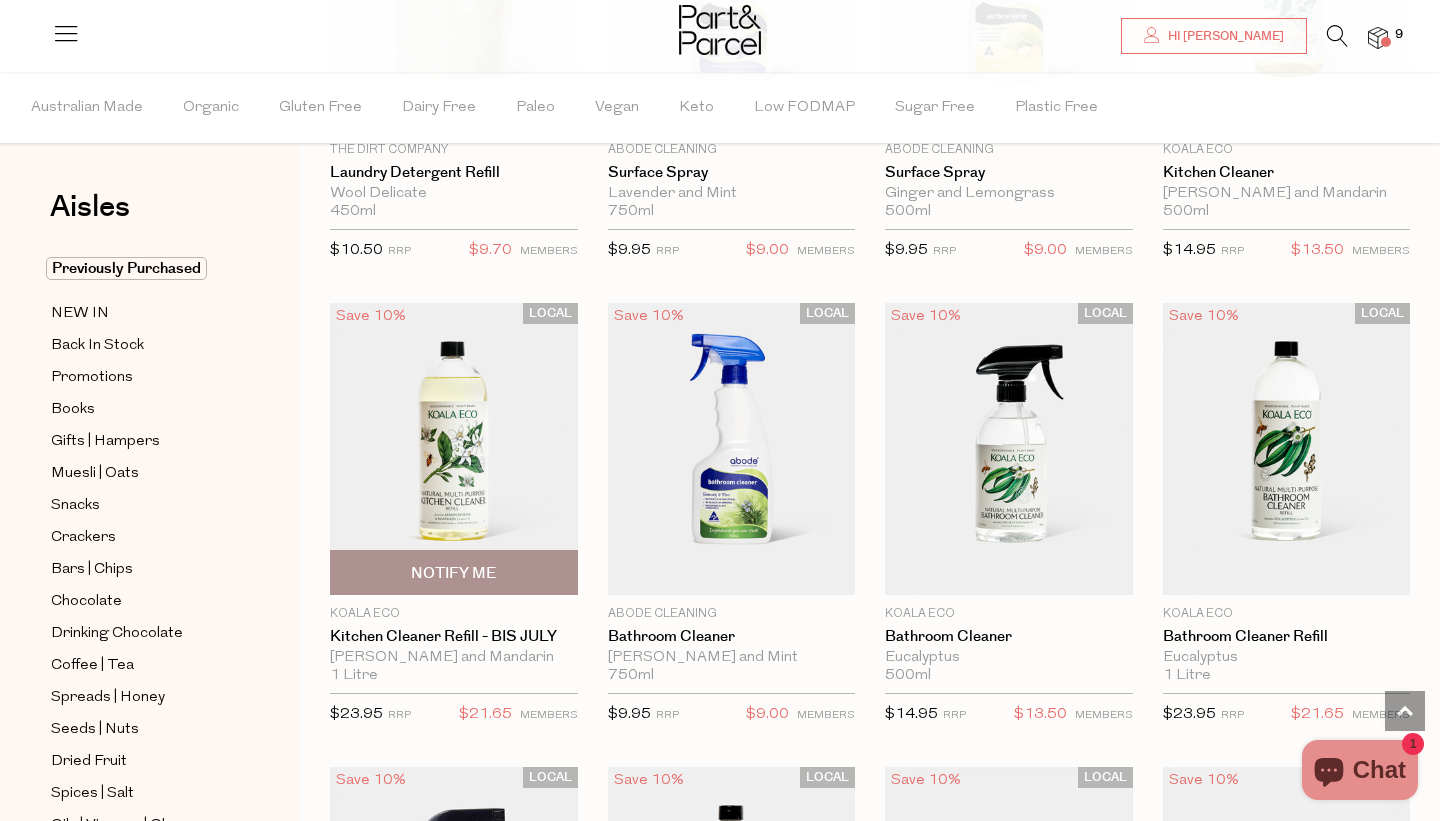 scroll, scrollTop: 7386, scrollLeft: 0, axis: vertical 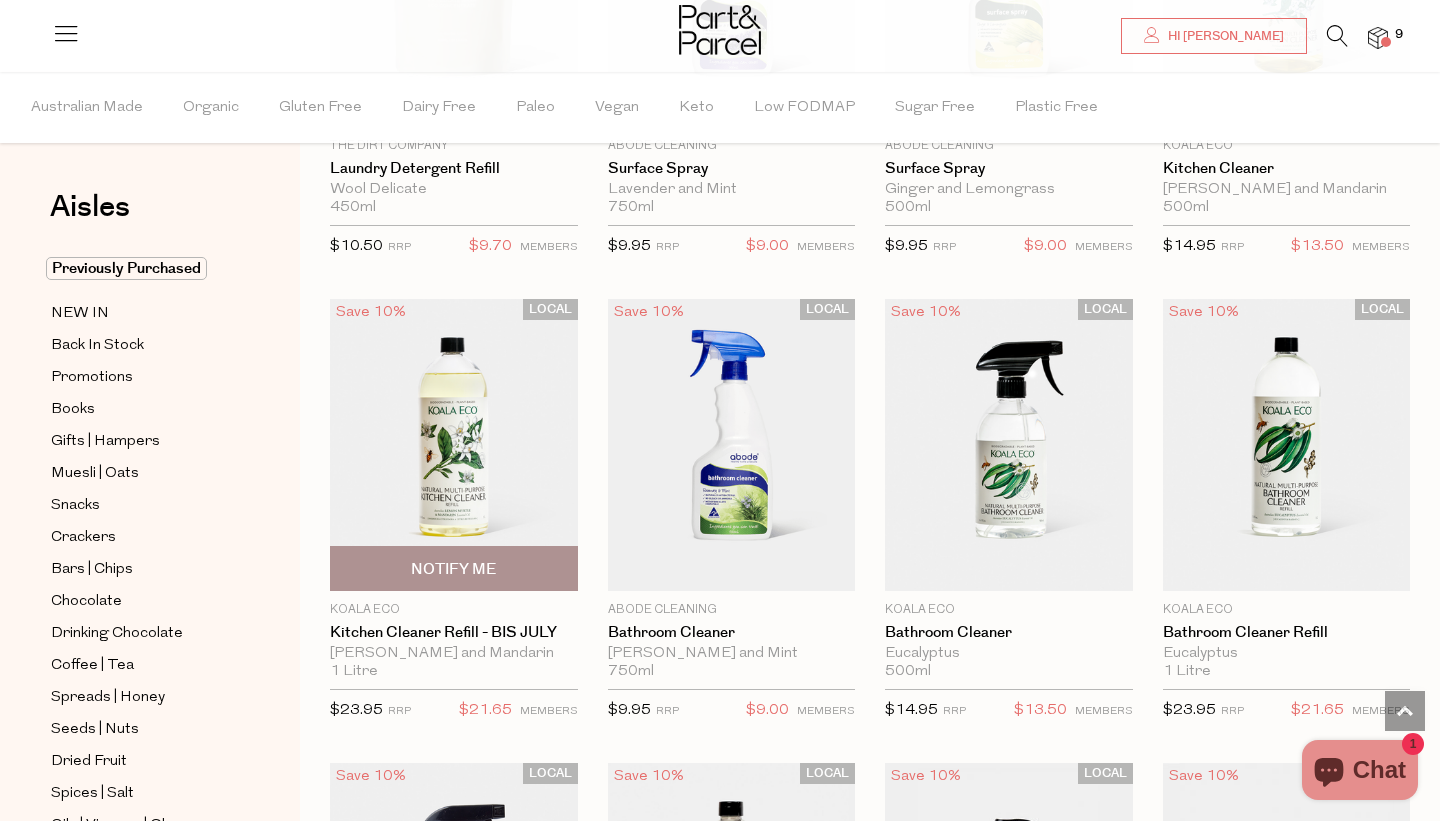 click on "Notify Me" at bounding box center (453, 569) 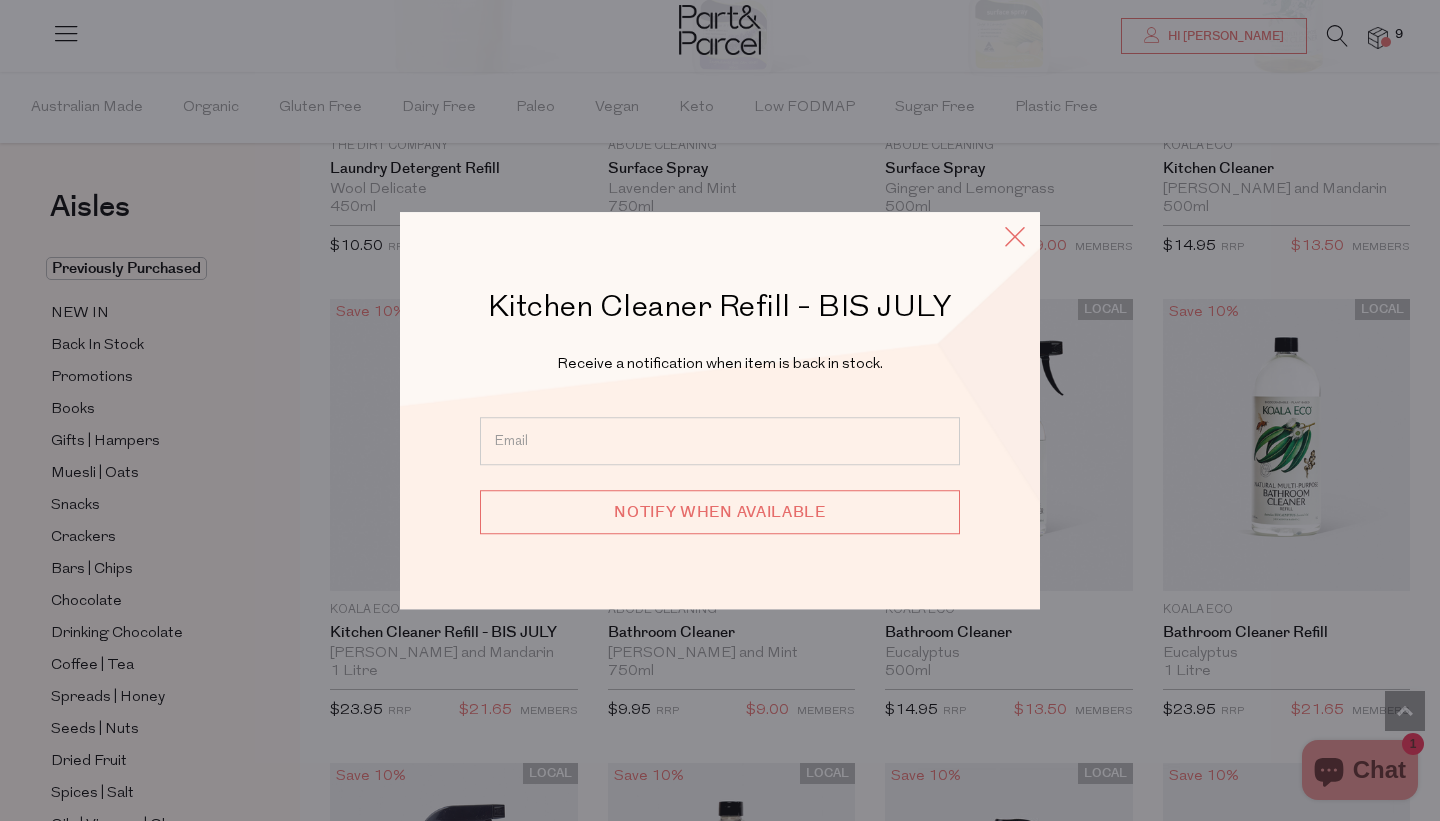 click at bounding box center (1015, 236) 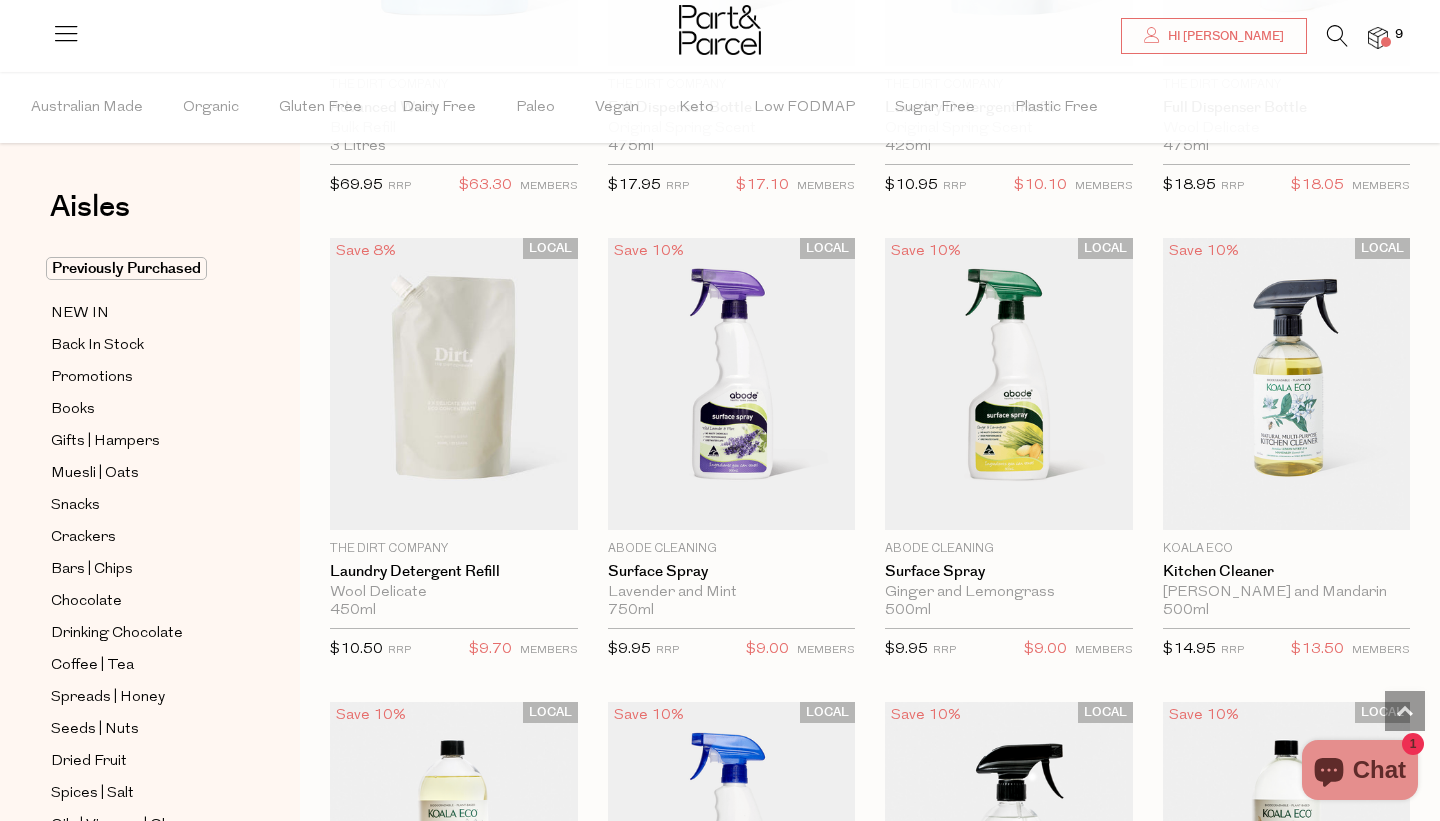 scroll, scrollTop: 6987, scrollLeft: 0, axis: vertical 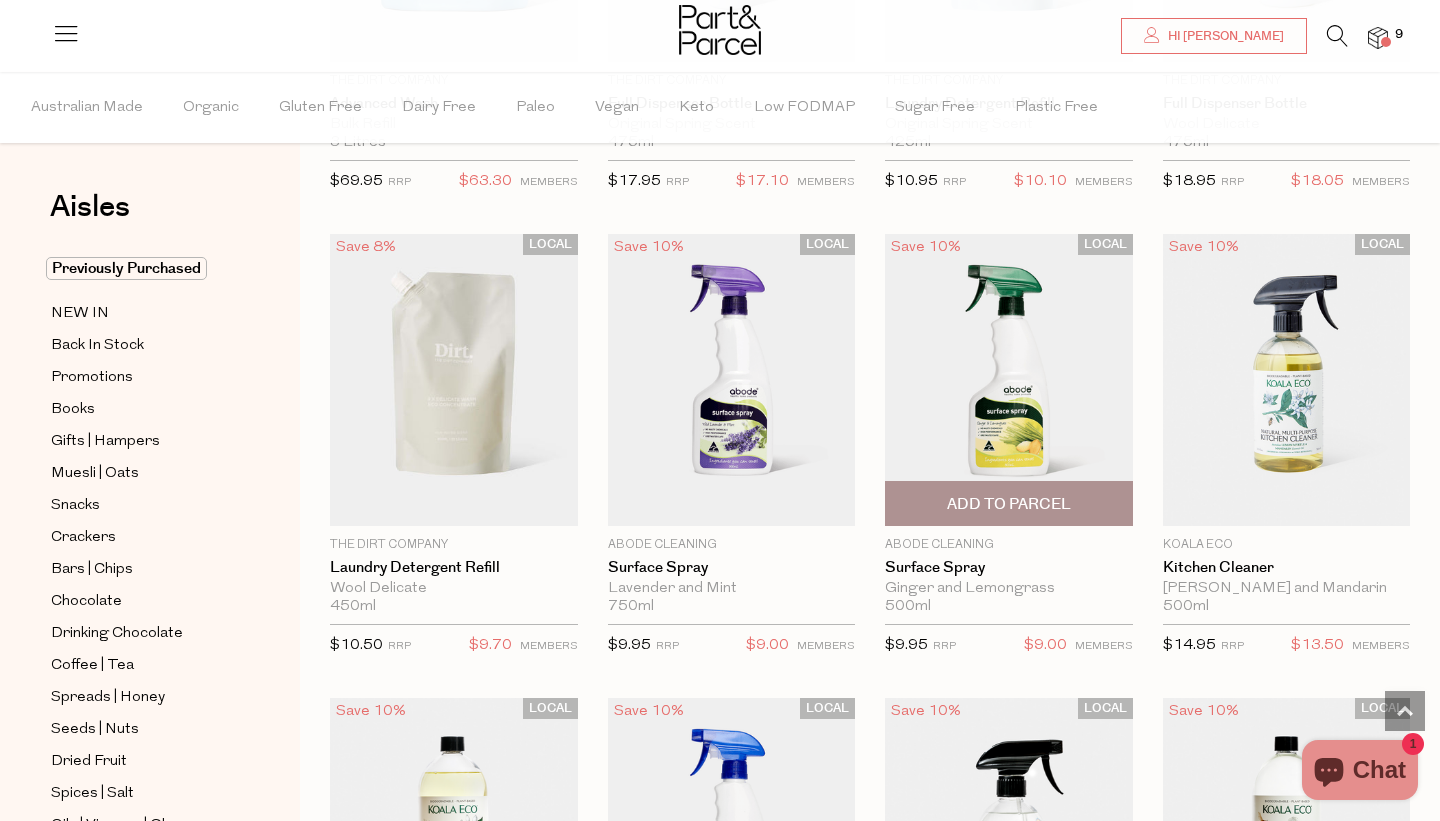 click on "Add To Parcel" at bounding box center (1009, 504) 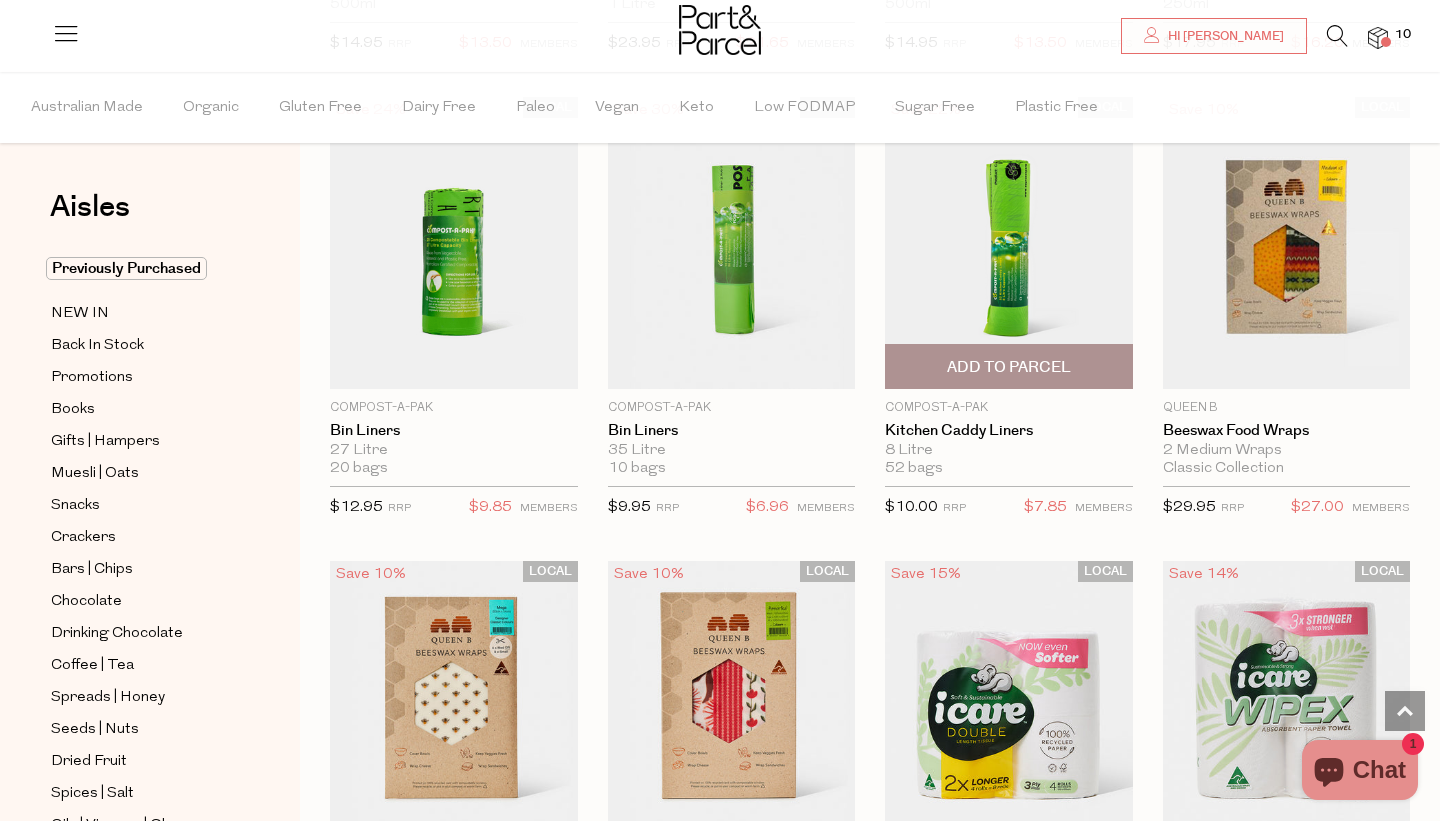 scroll, scrollTop: 8518, scrollLeft: 0, axis: vertical 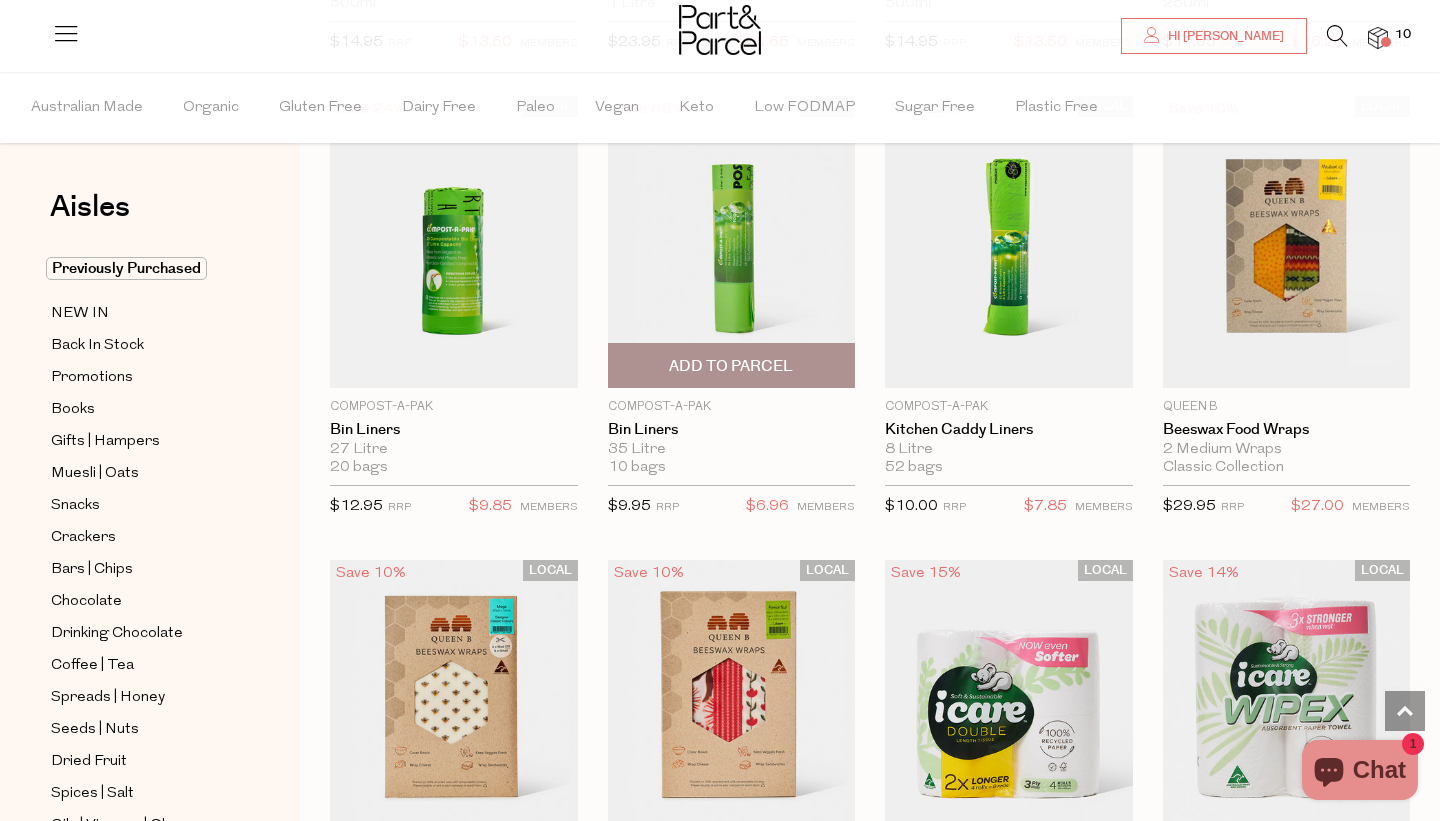 click on "Add To Parcel" at bounding box center [731, 366] 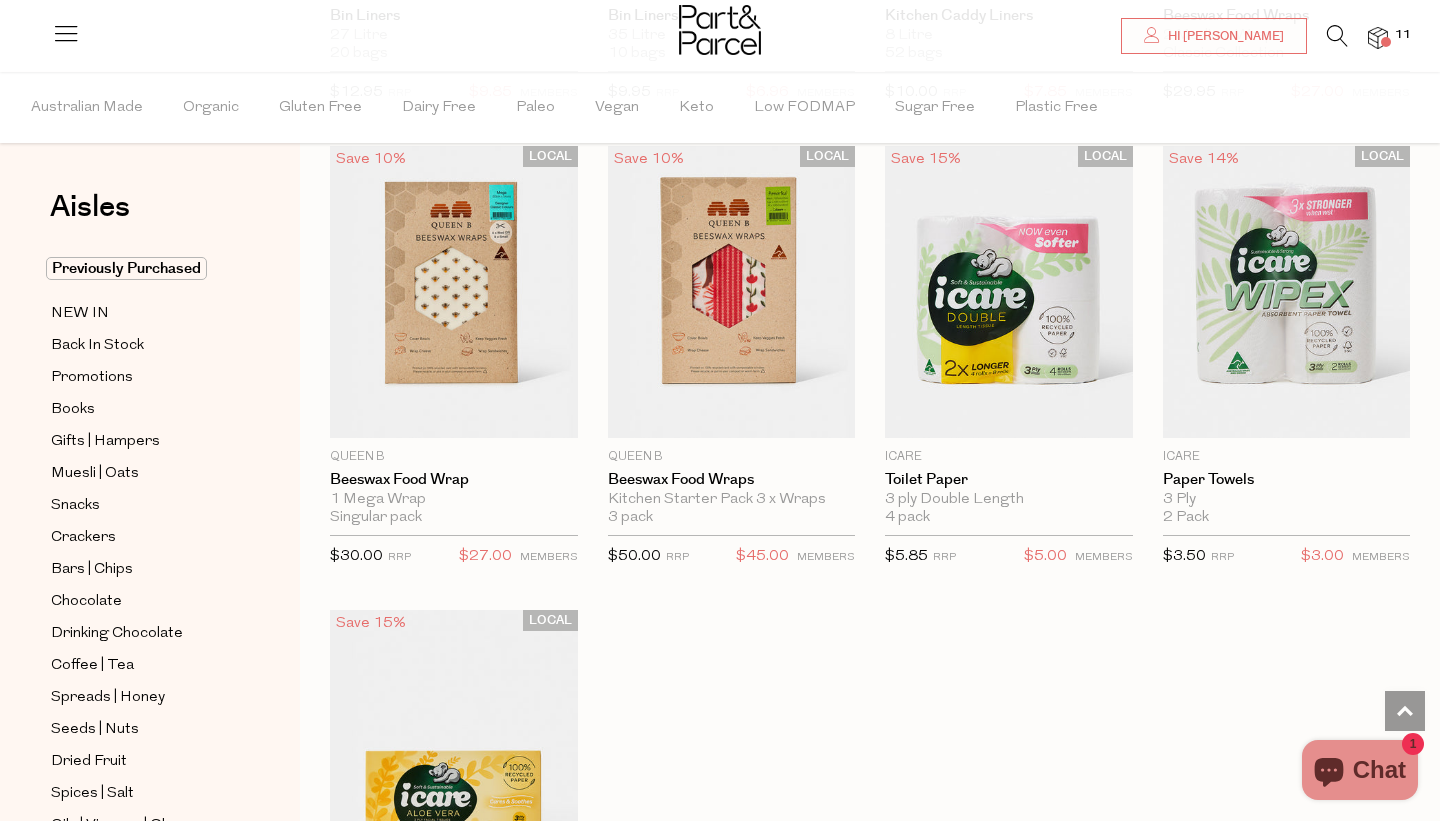 scroll, scrollTop: 8927, scrollLeft: 0, axis: vertical 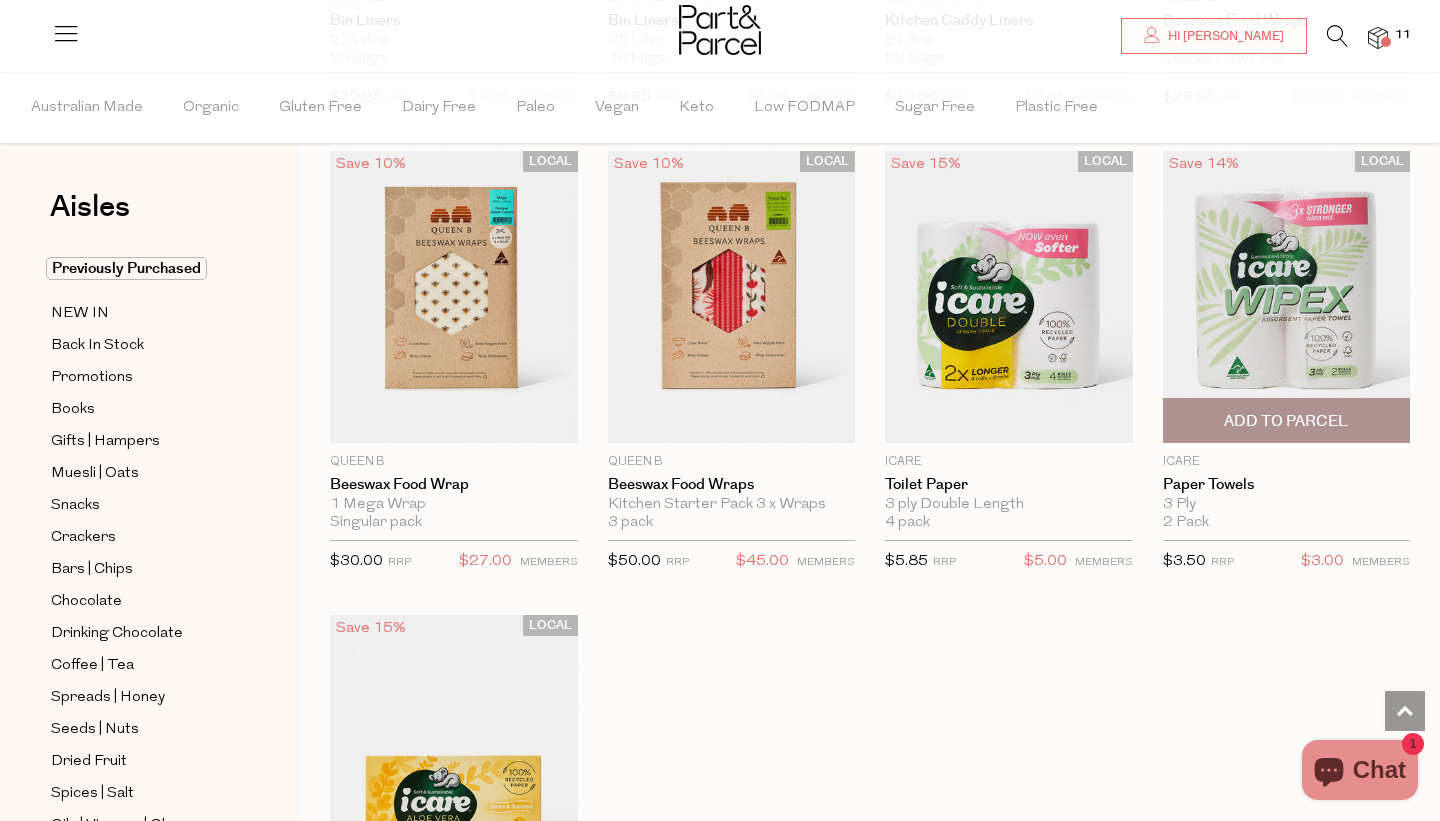 click on "Add To Parcel" at bounding box center (1286, 421) 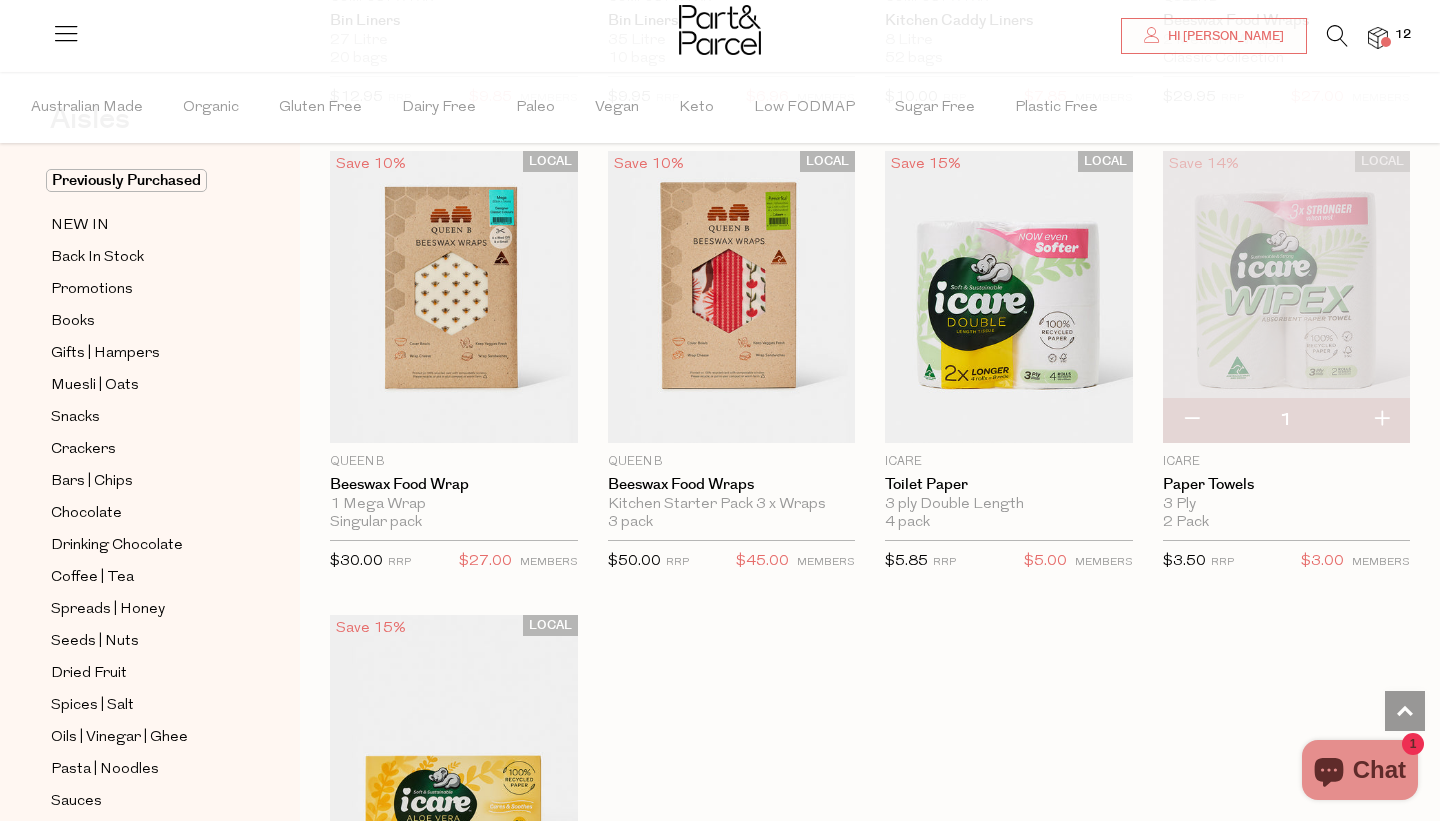 scroll, scrollTop: 119, scrollLeft: 0, axis: vertical 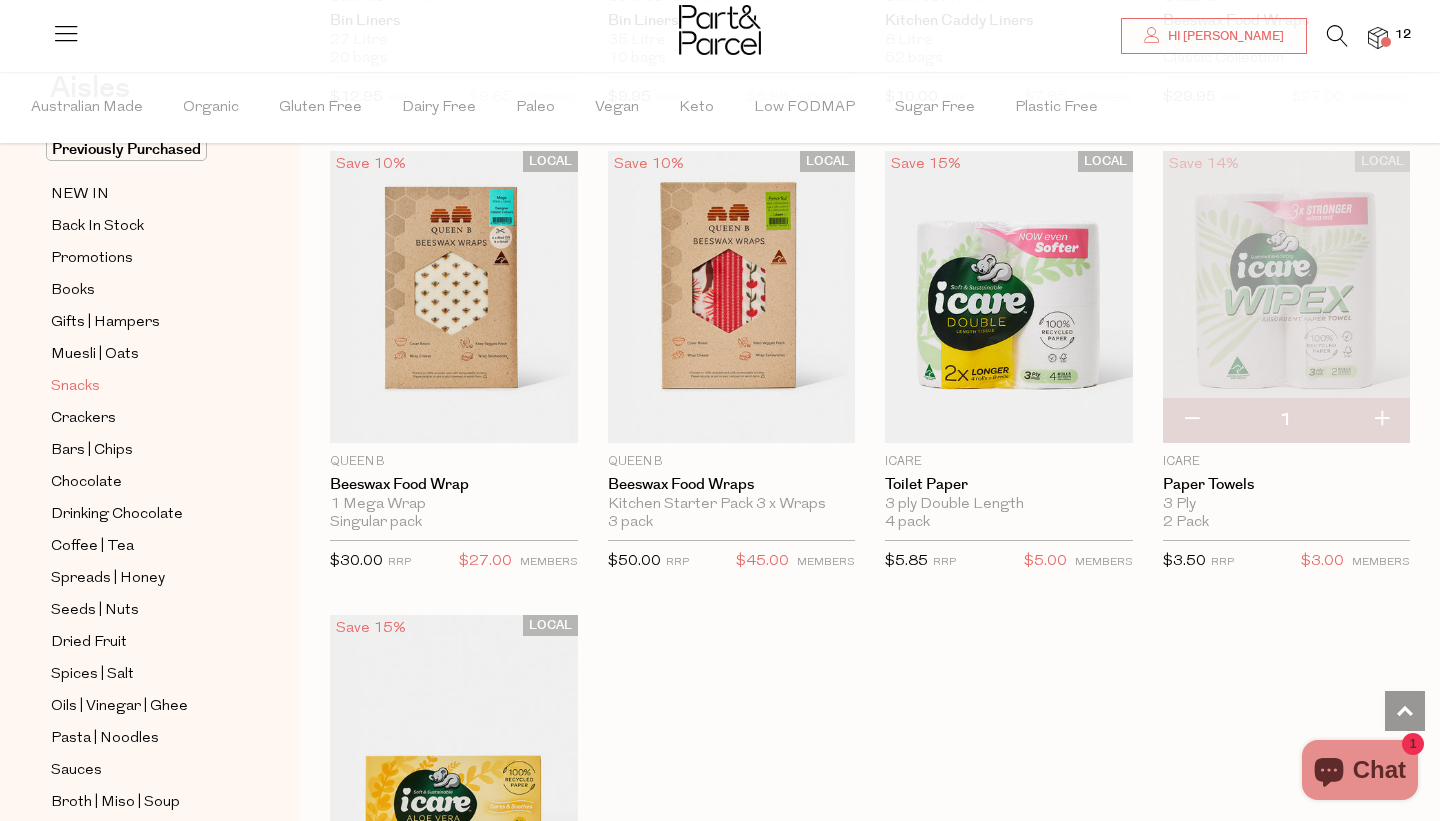 click on "Snacks" at bounding box center [75, 387] 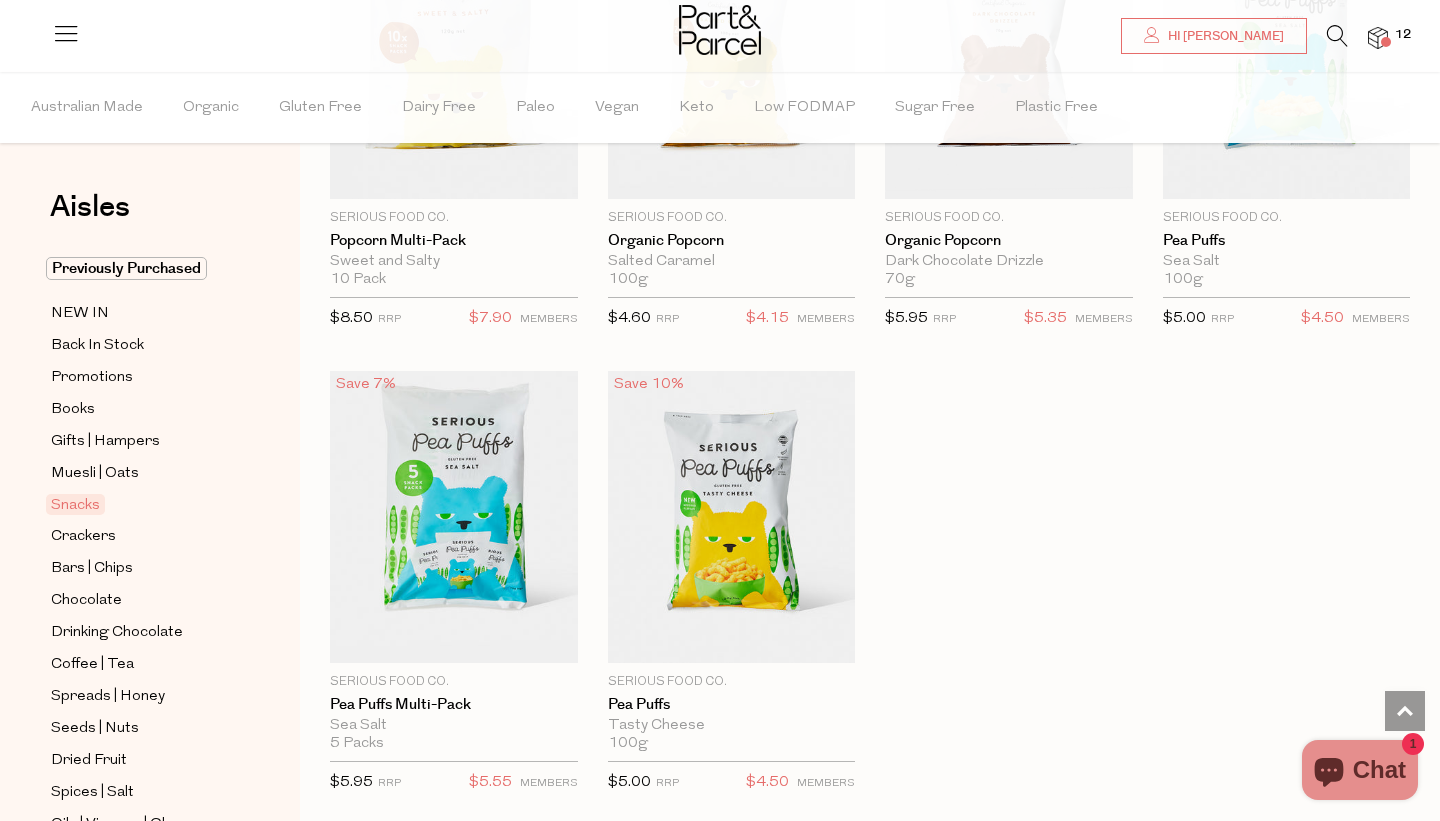 scroll, scrollTop: 5459, scrollLeft: 0, axis: vertical 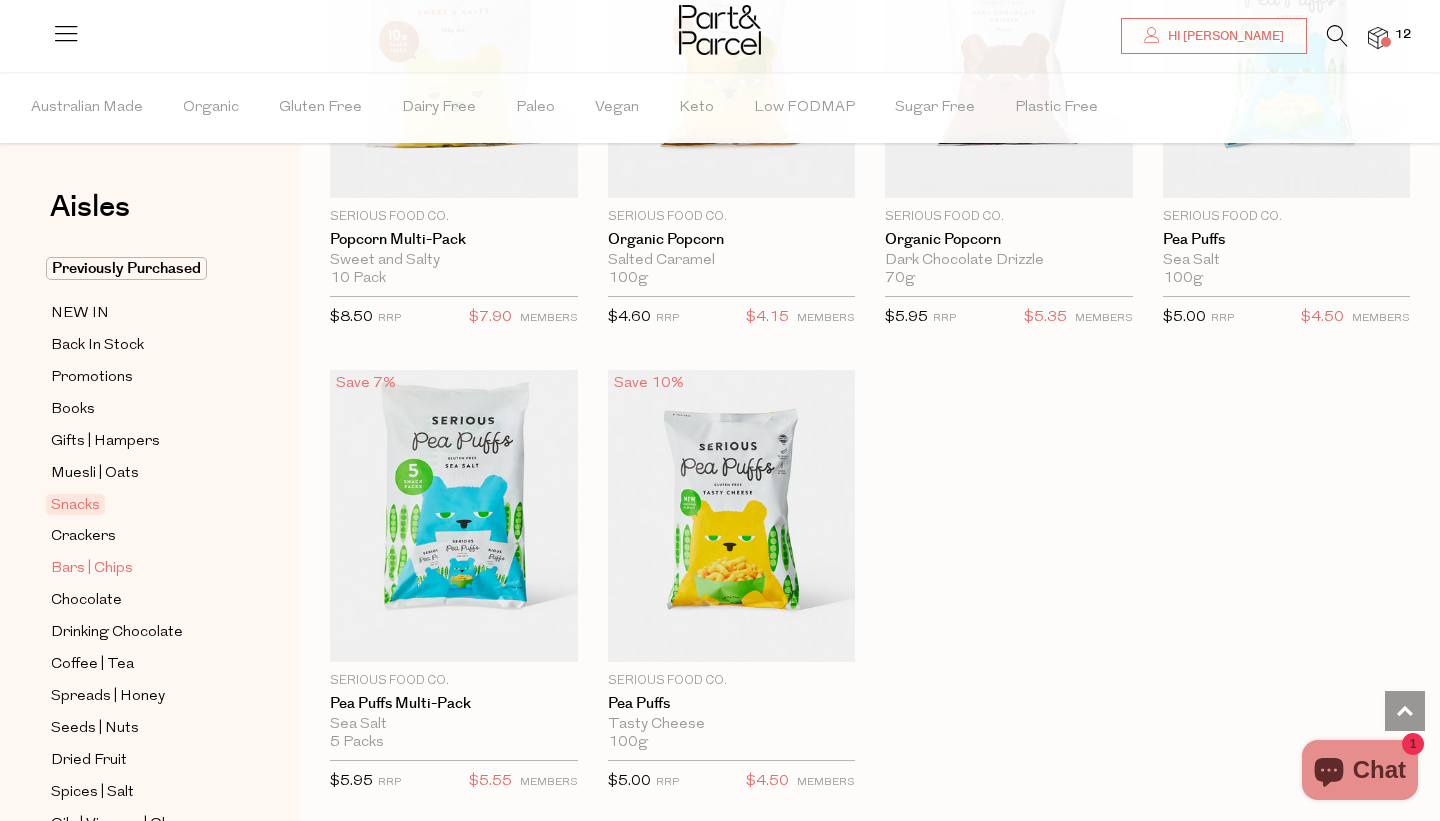 click on "Bars | Chips" at bounding box center [92, 569] 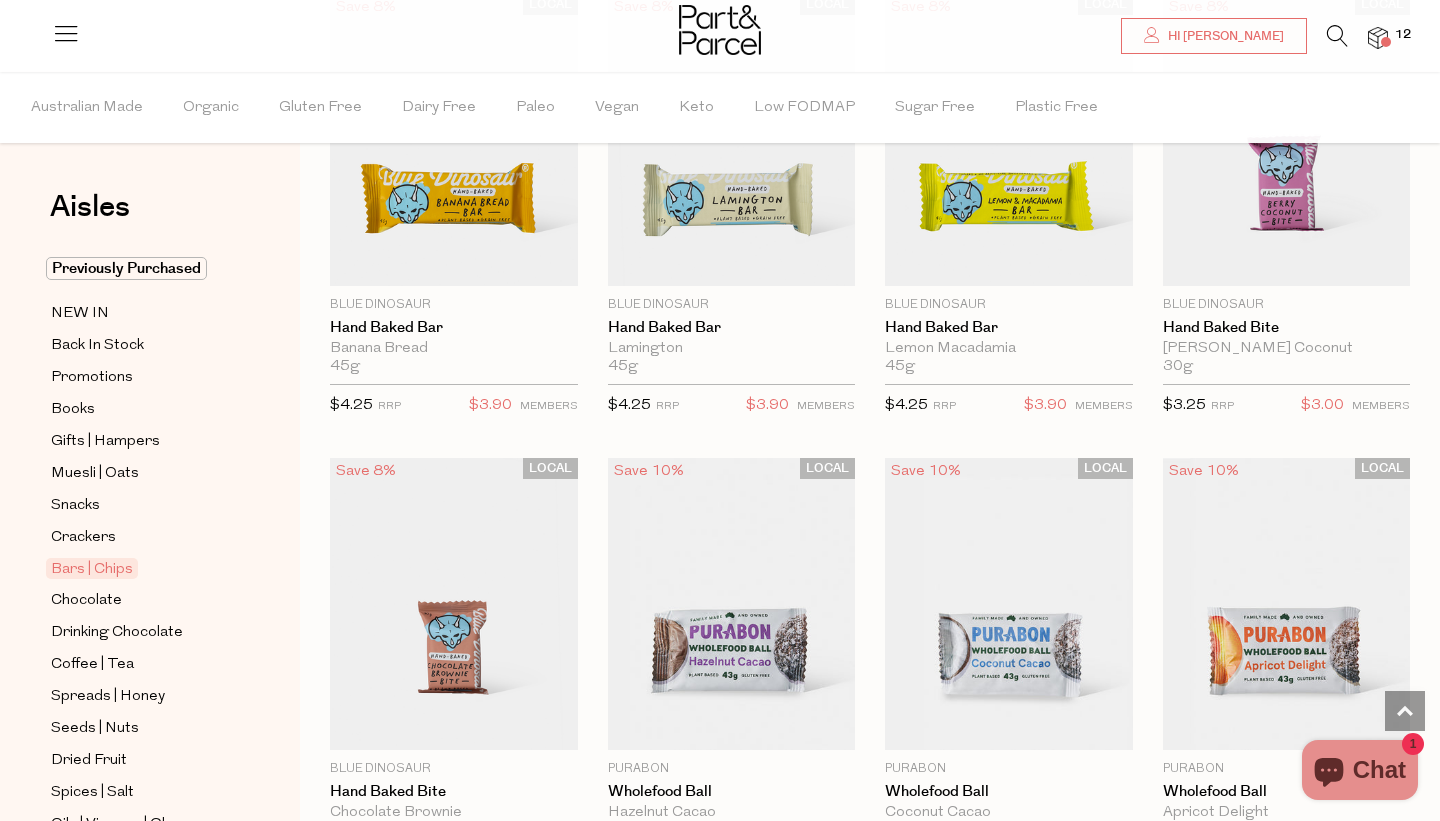 scroll, scrollTop: 3984, scrollLeft: 0, axis: vertical 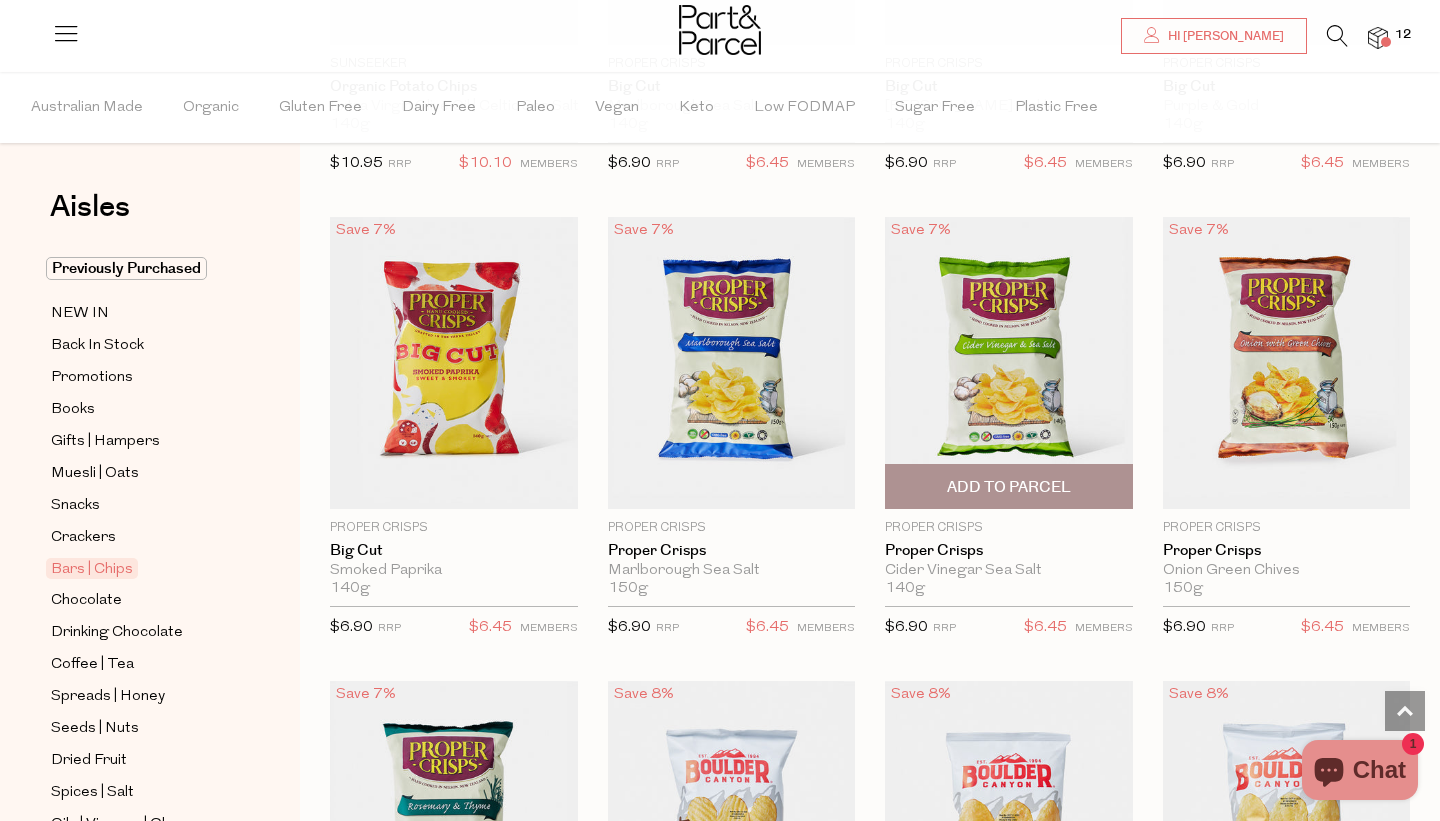 click on "Add To Parcel" at bounding box center (1009, 487) 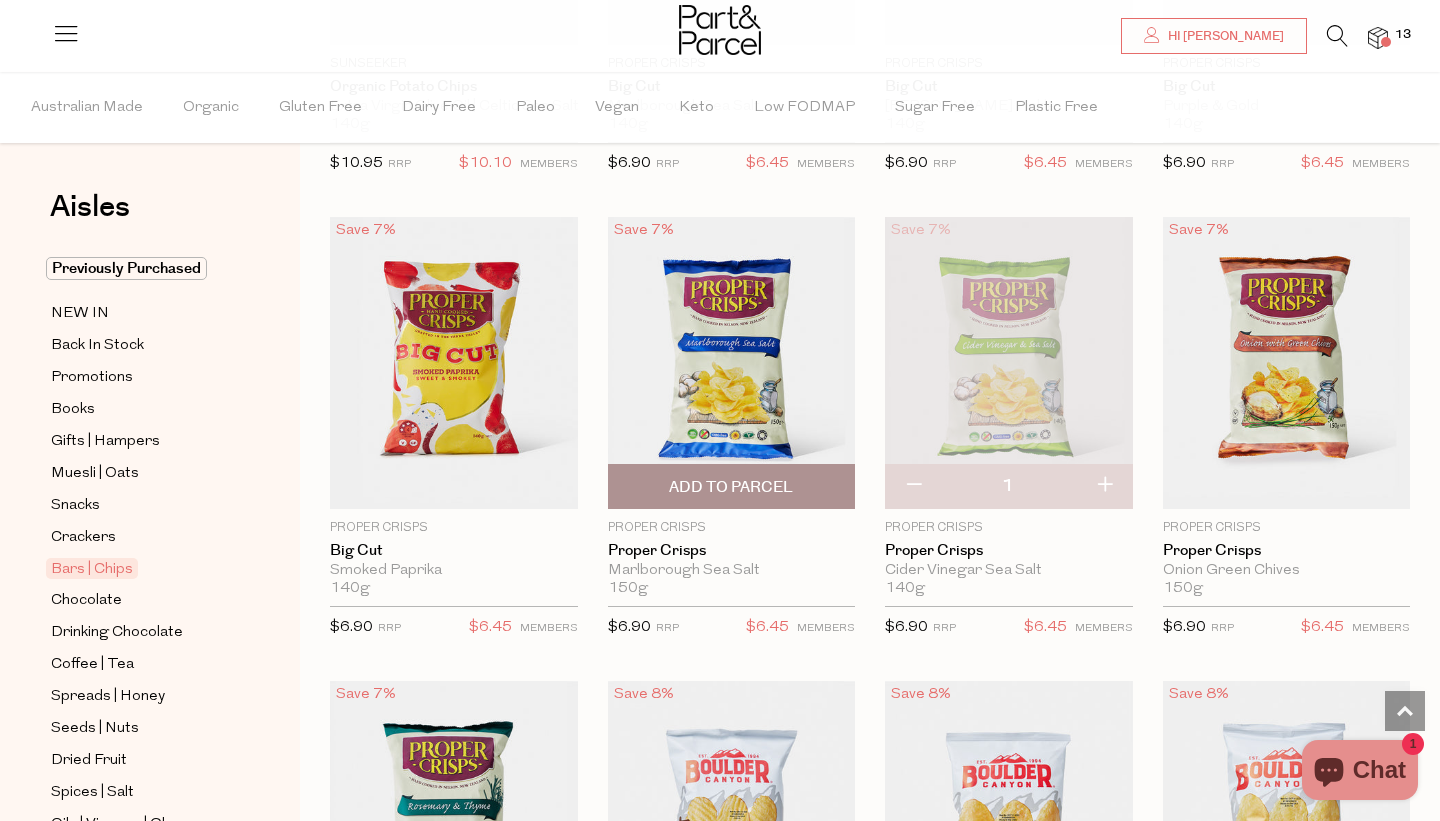 click on "Add To Parcel" at bounding box center (732, 486) 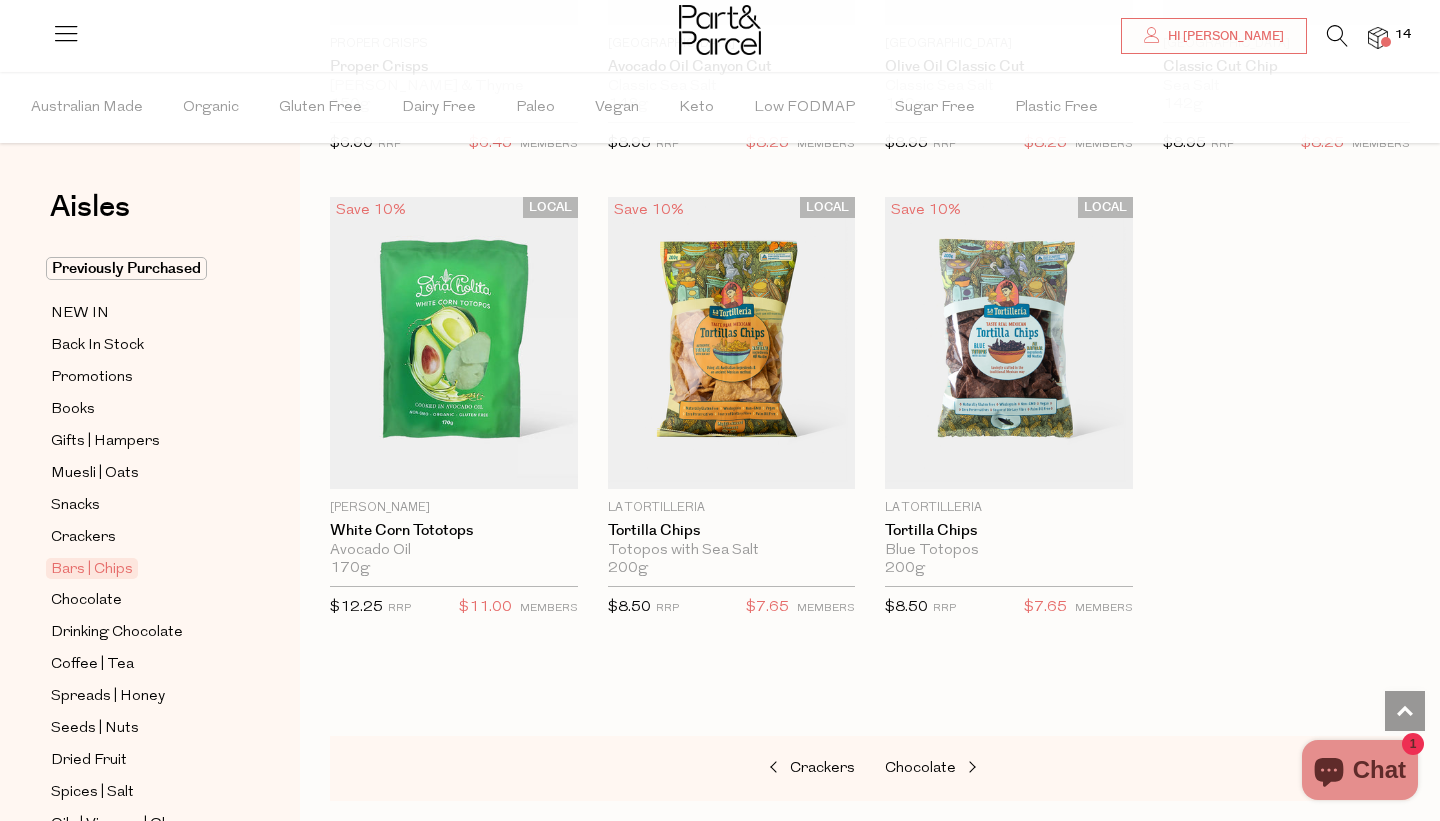 scroll, scrollTop: 7972, scrollLeft: 0, axis: vertical 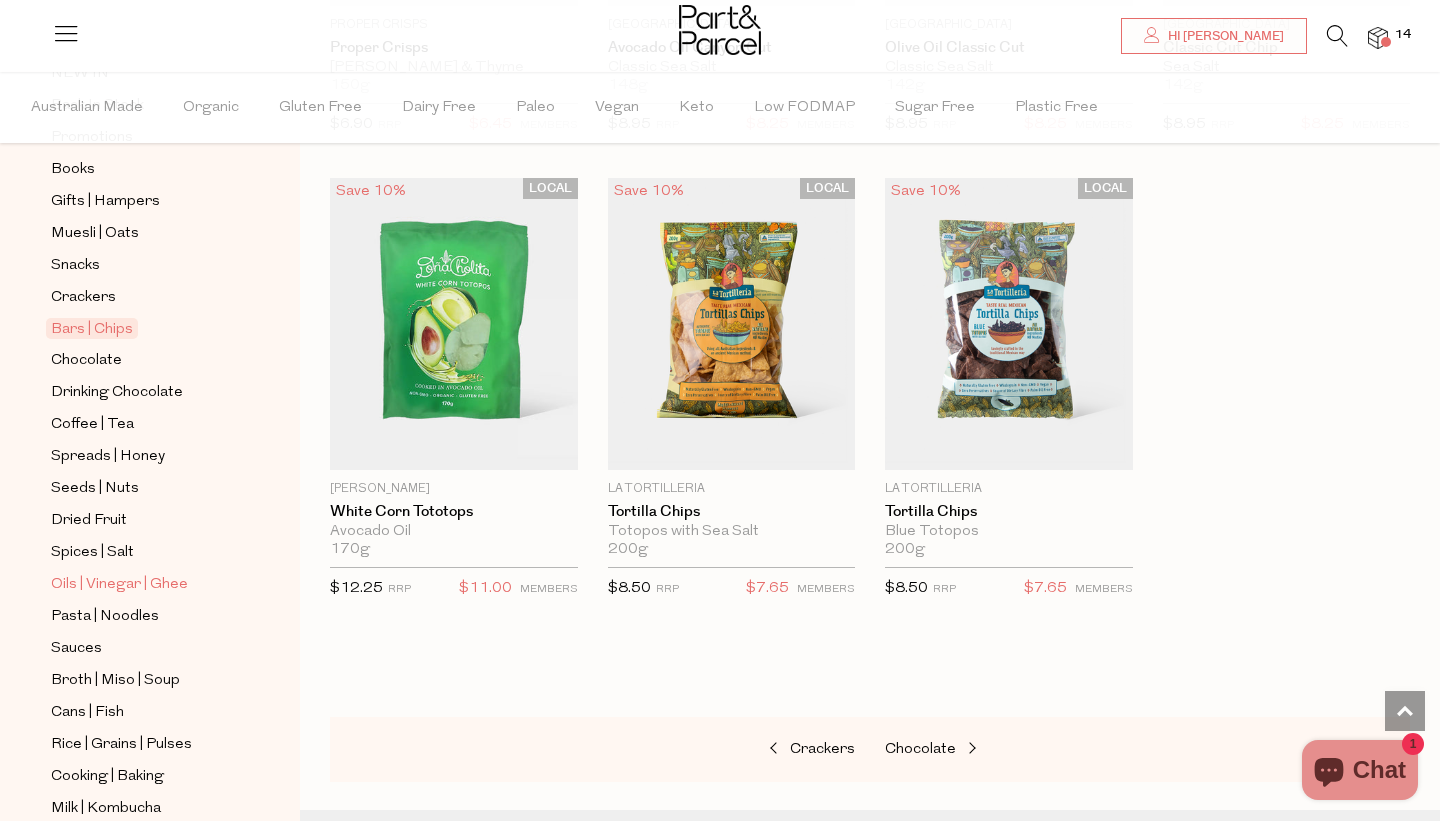 click on "Oils | Vinegar | Ghee" at bounding box center [119, 585] 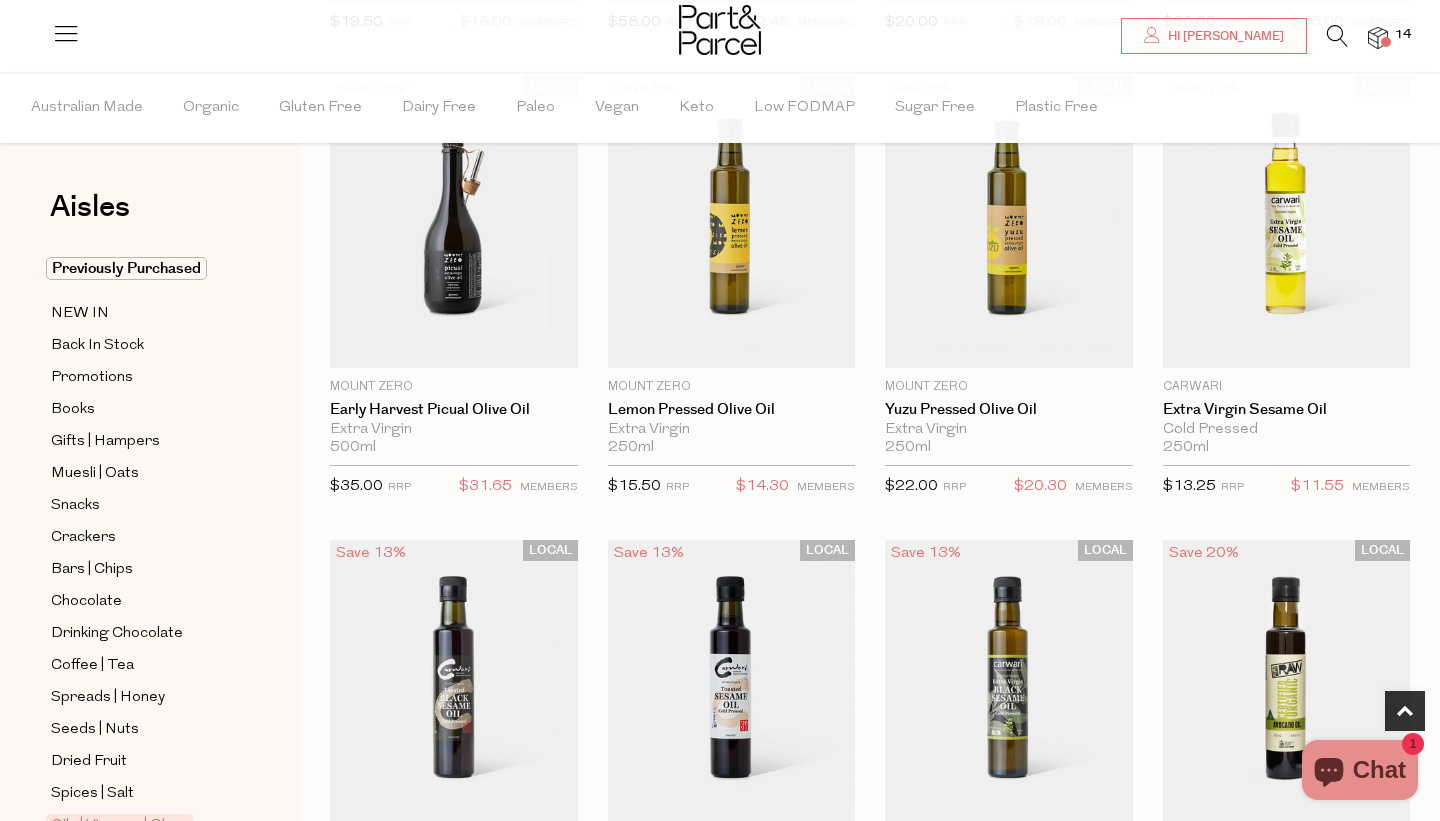 scroll, scrollTop: 651, scrollLeft: 0, axis: vertical 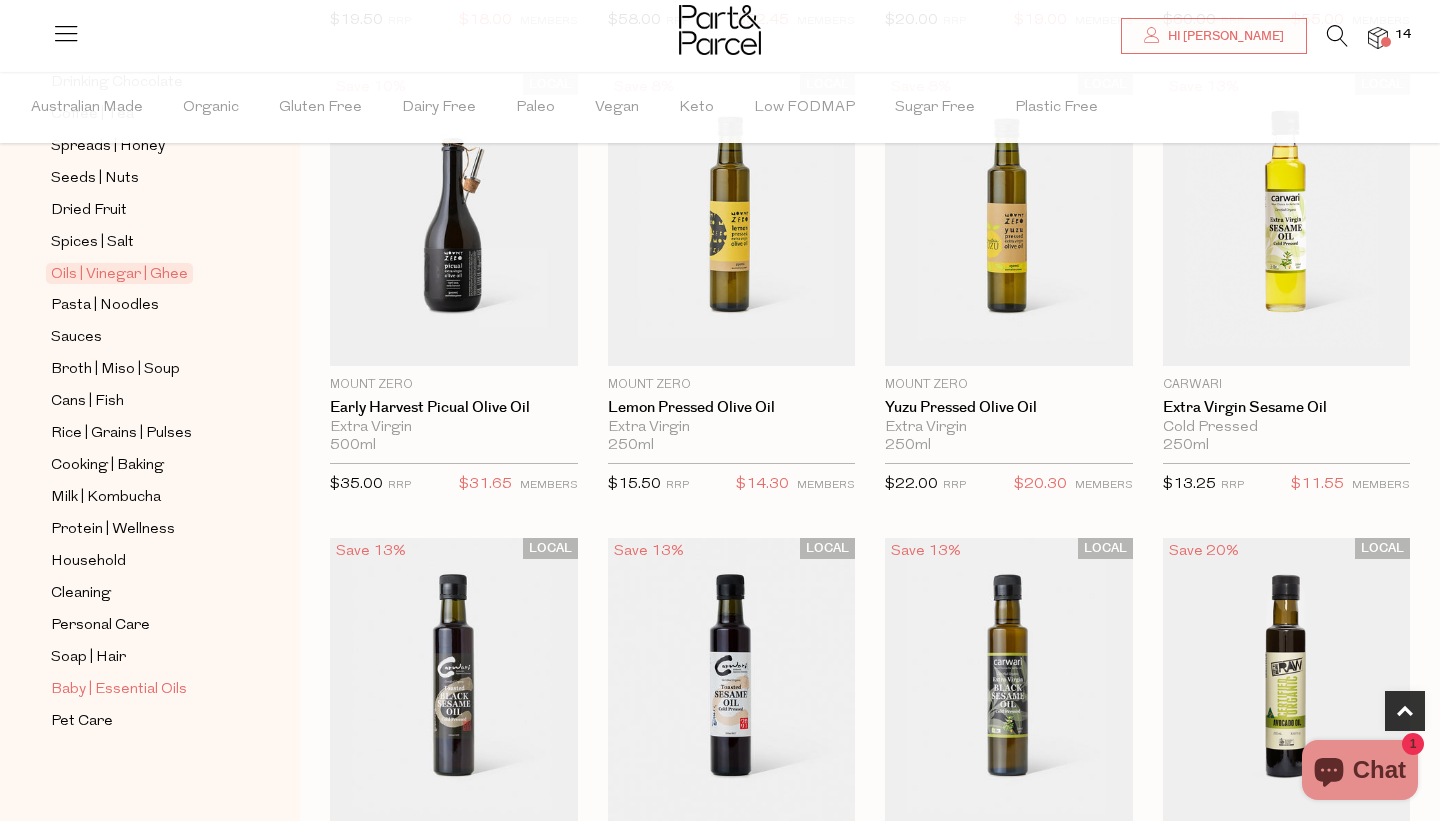 click on "Baby | Essential Oils" at bounding box center [119, 690] 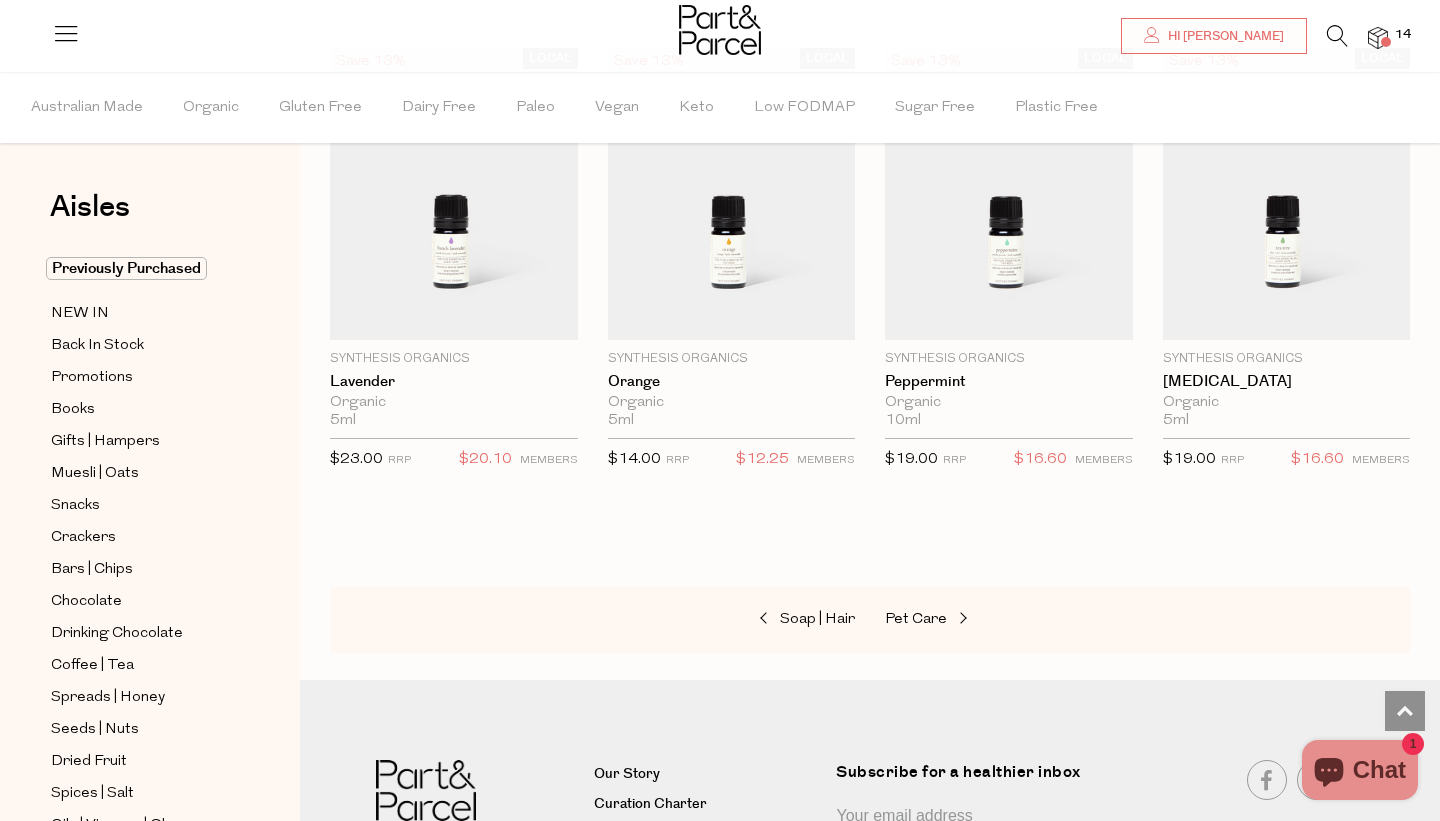 scroll, scrollTop: 1606, scrollLeft: 0, axis: vertical 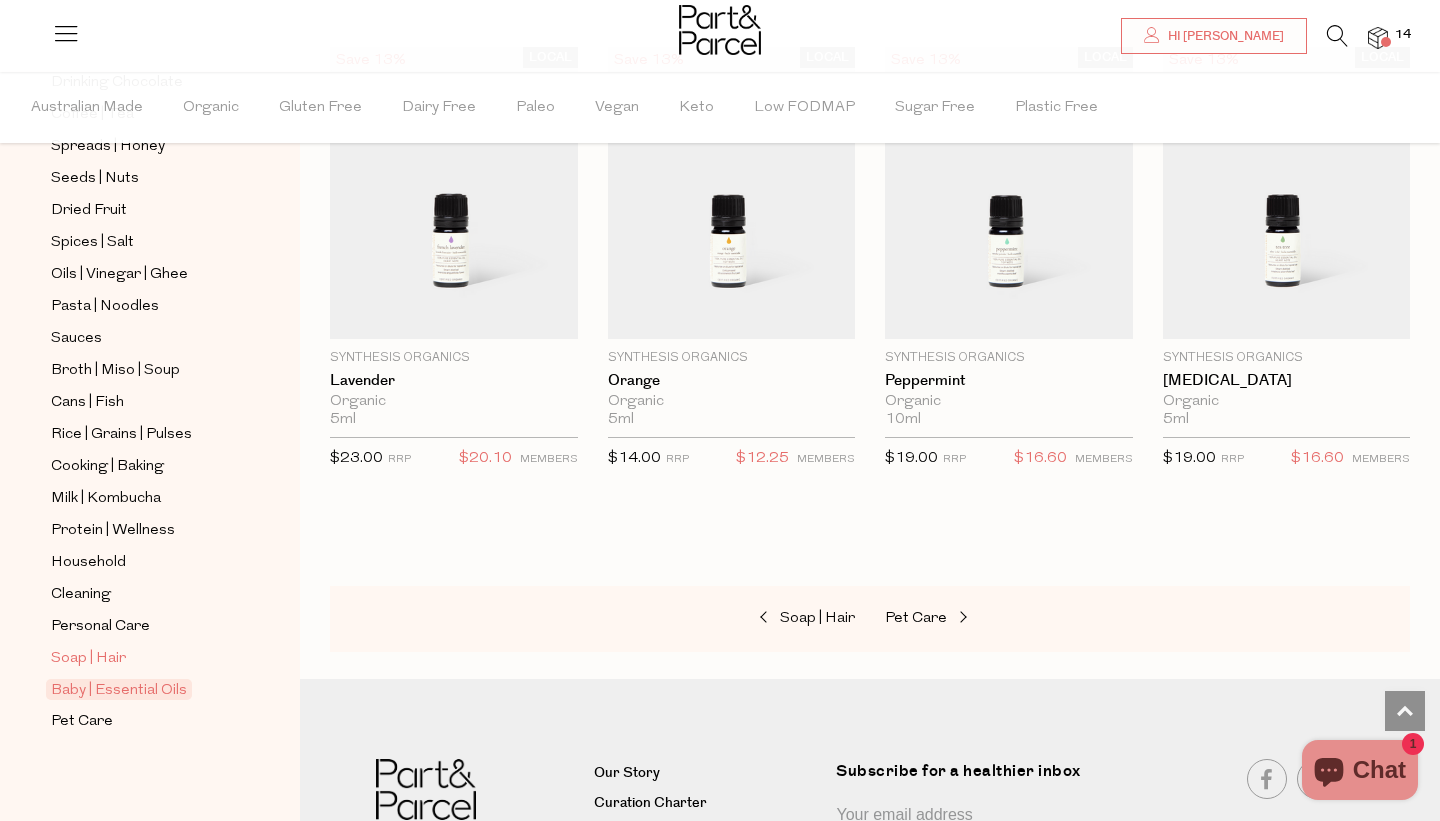 click on "Soap | Hair" at bounding box center [88, 659] 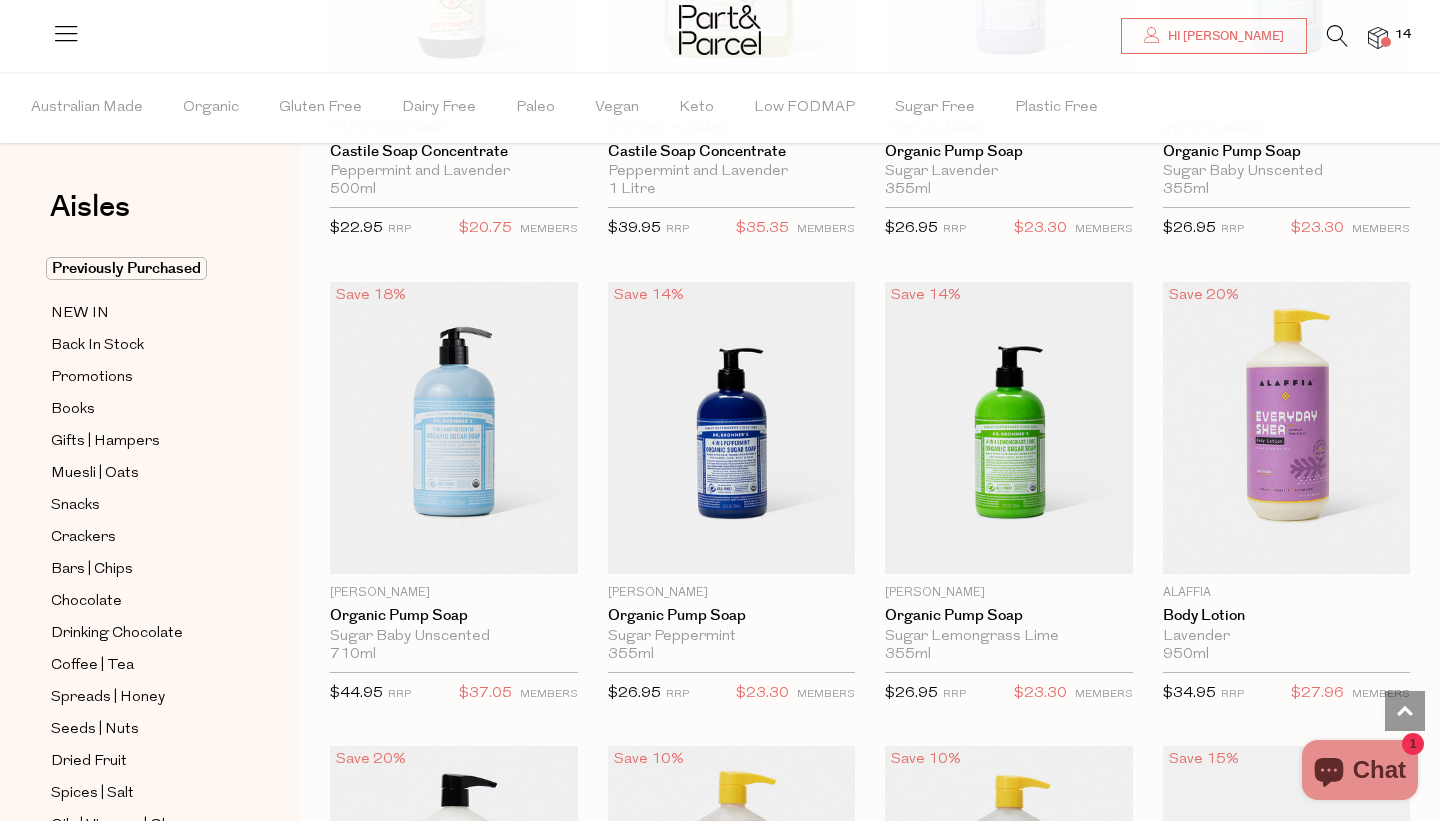 scroll, scrollTop: 1391, scrollLeft: 0, axis: vertical 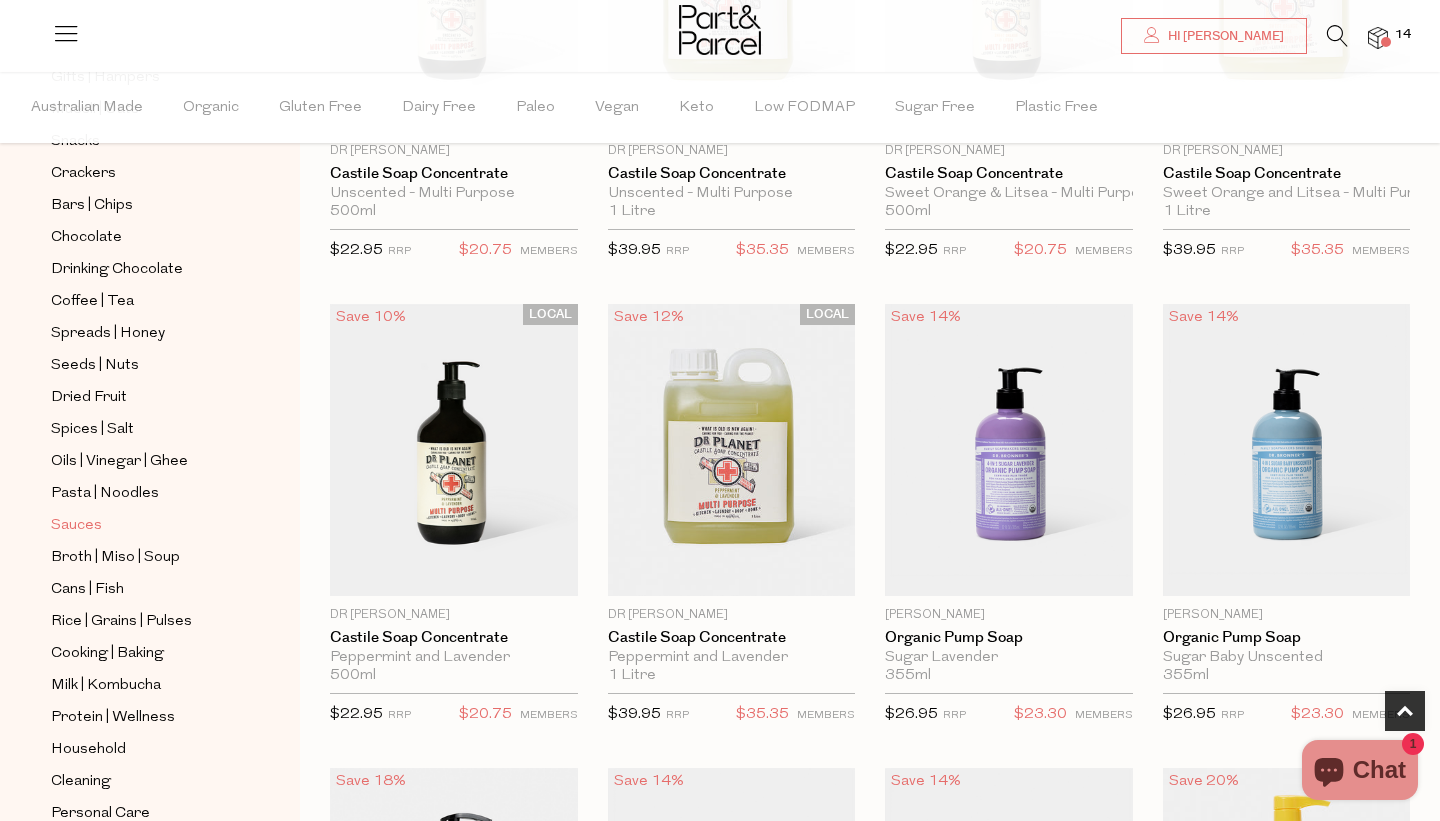 click on "Sauces" at bounding box center (76, 526) 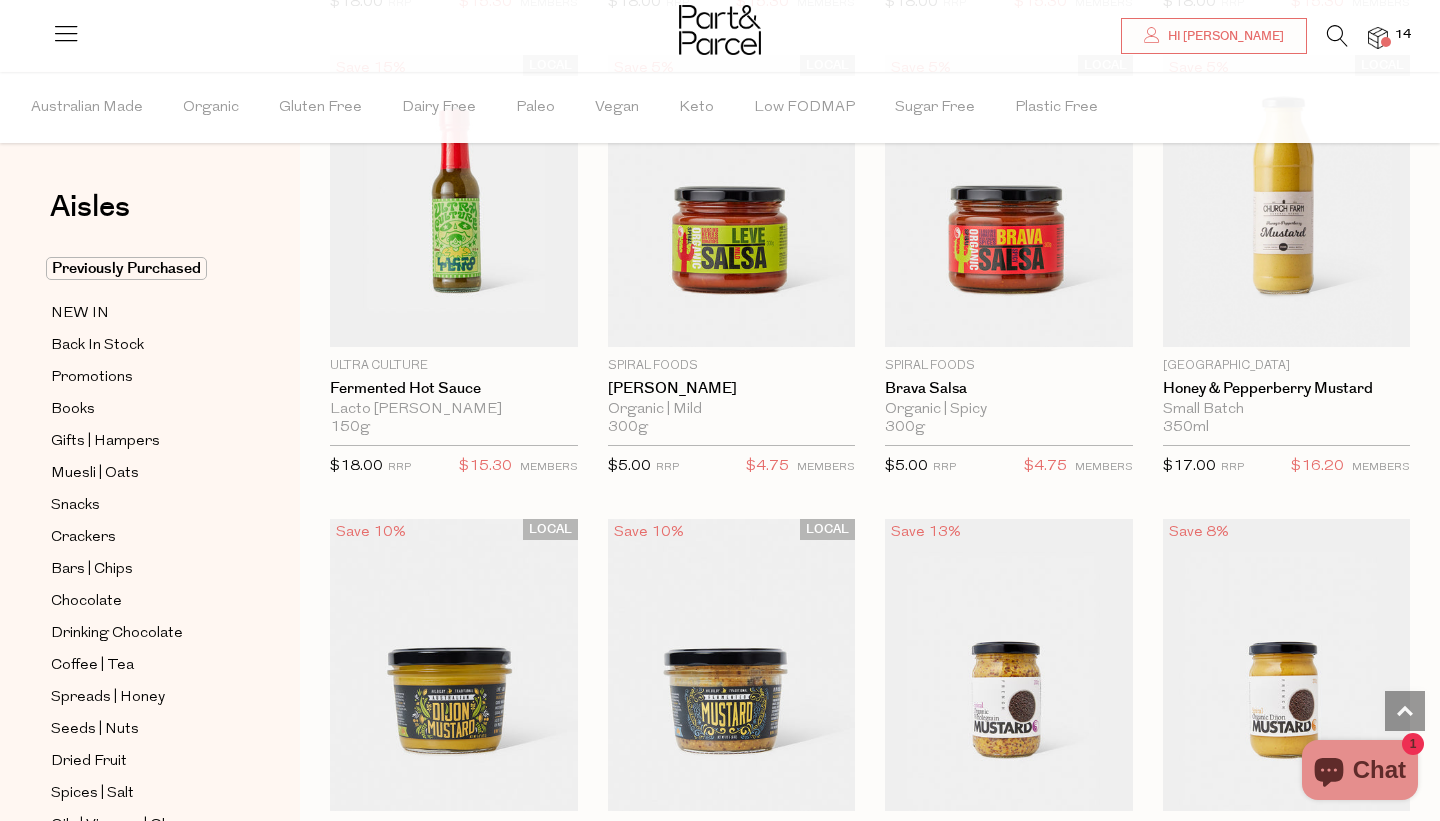 scroll, scrollTop: 4388, scrollLeft: 0, axis: vertical 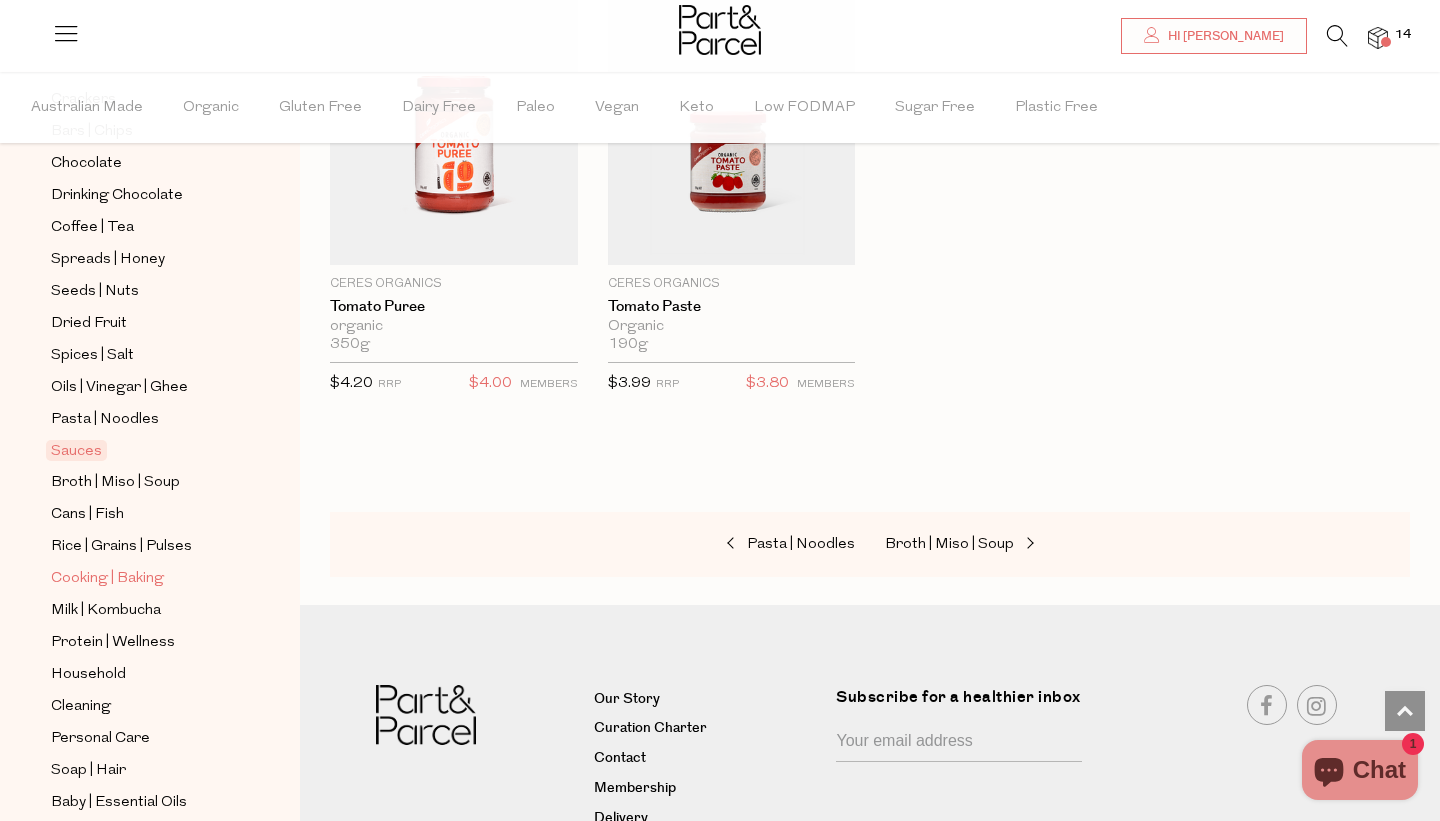 click on "Cooking | Baking" at bounding box center (107, 579) 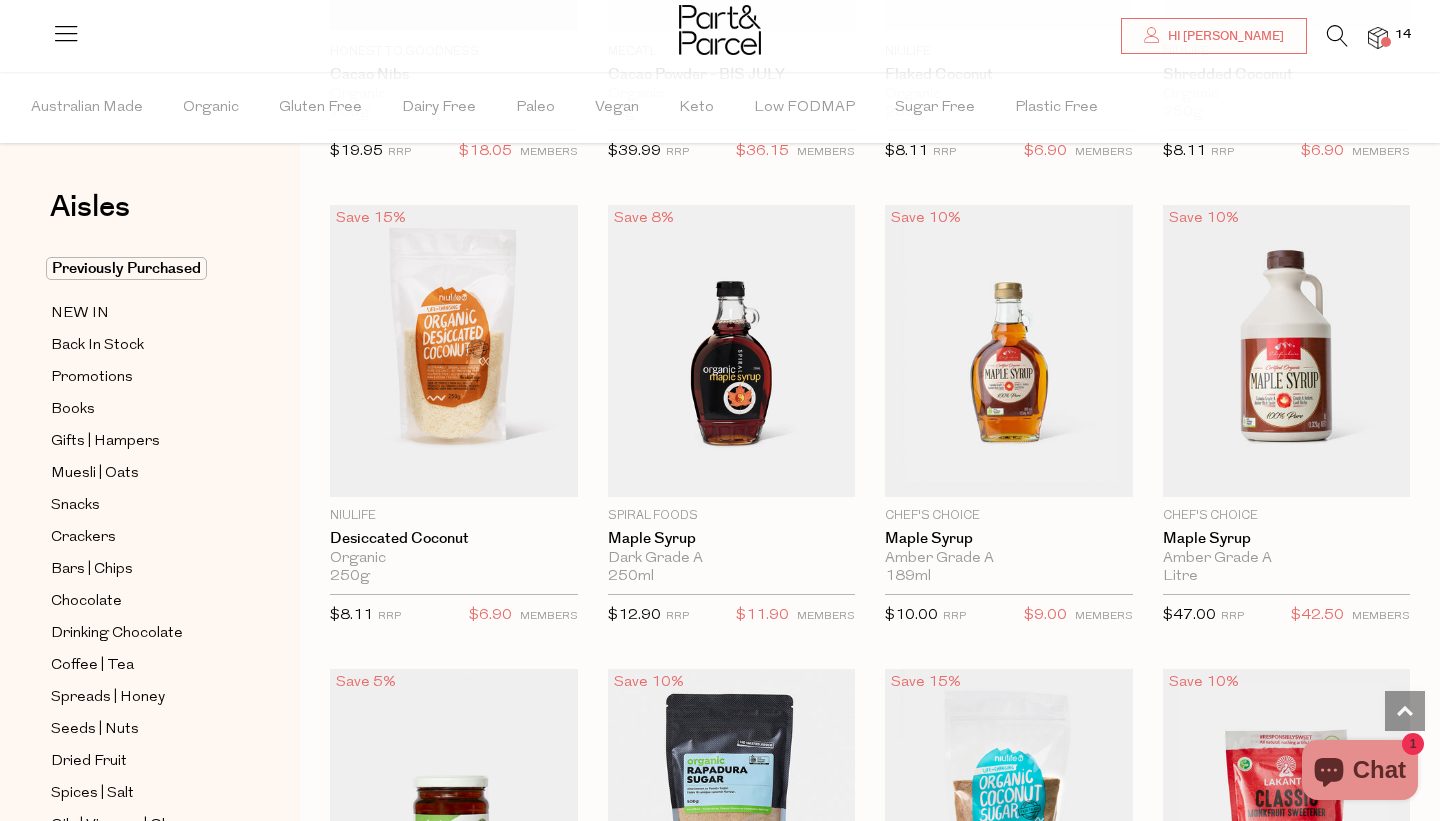 scroll, scrollTop: 3312, scrollLeft: 0, axis: vertical 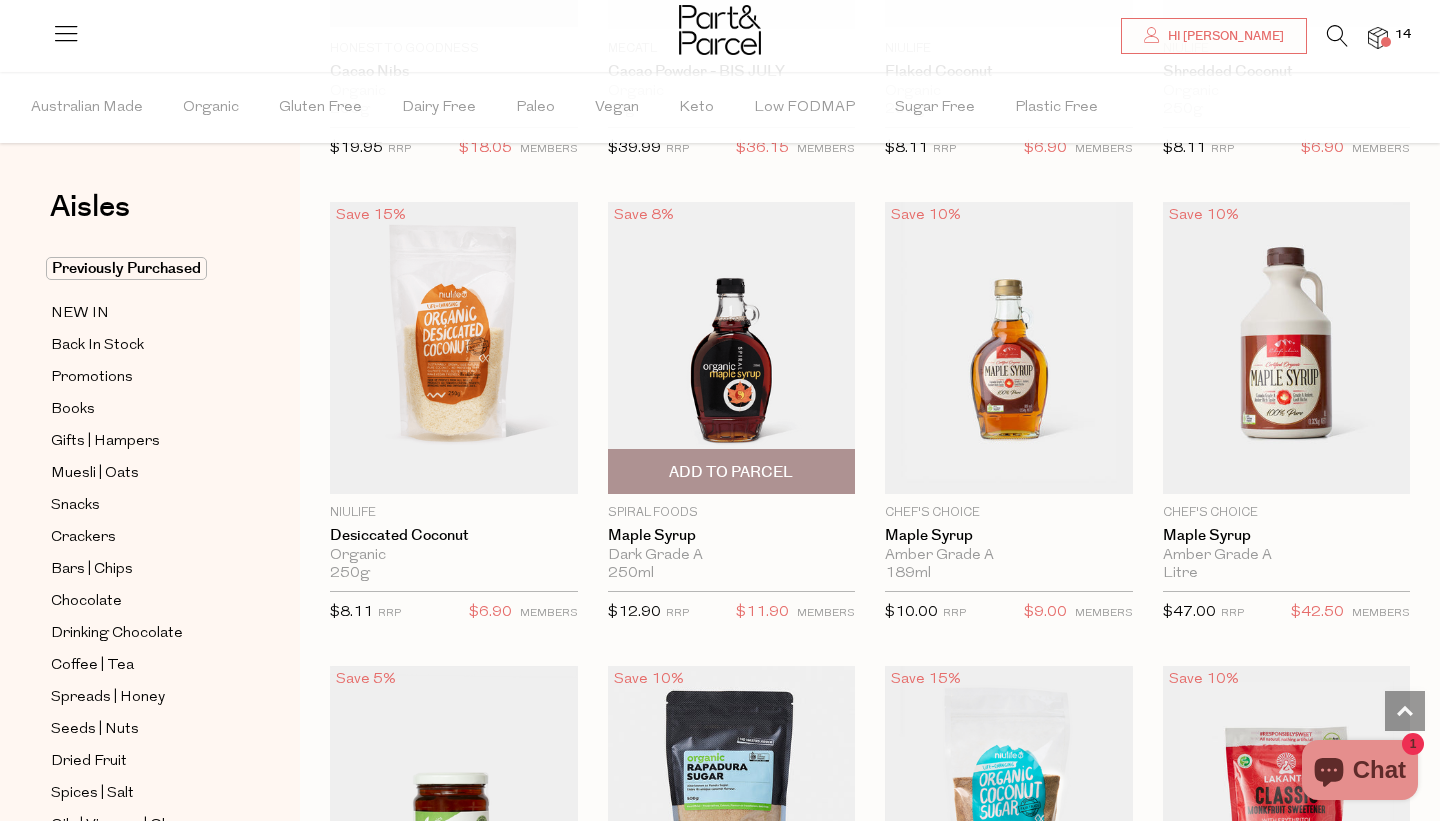 click on "Add To Parcel" at bounding box center [731, 472] 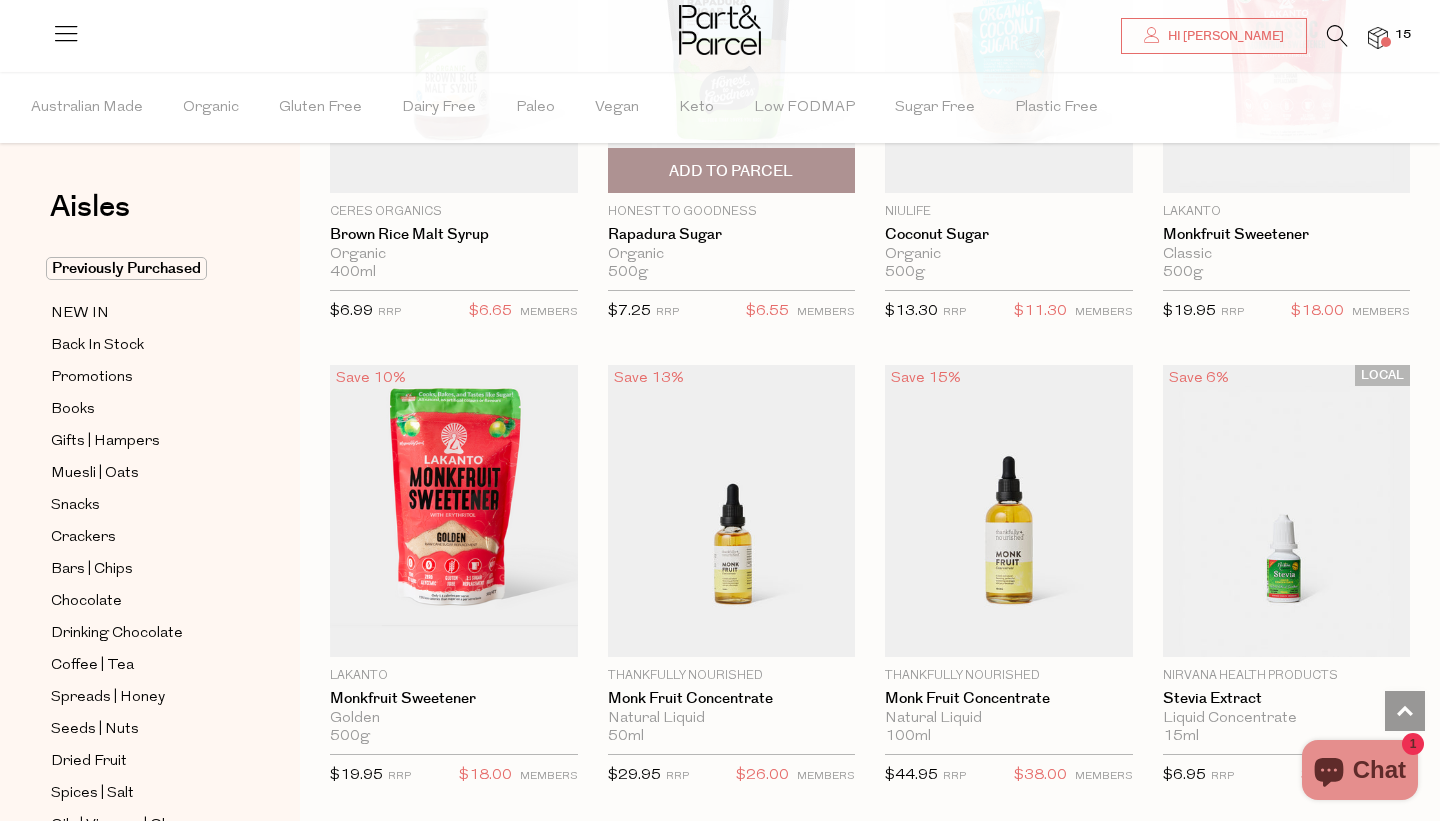 scroll, scrollTop: 4081, scrollLeft: 0, axis: vertical 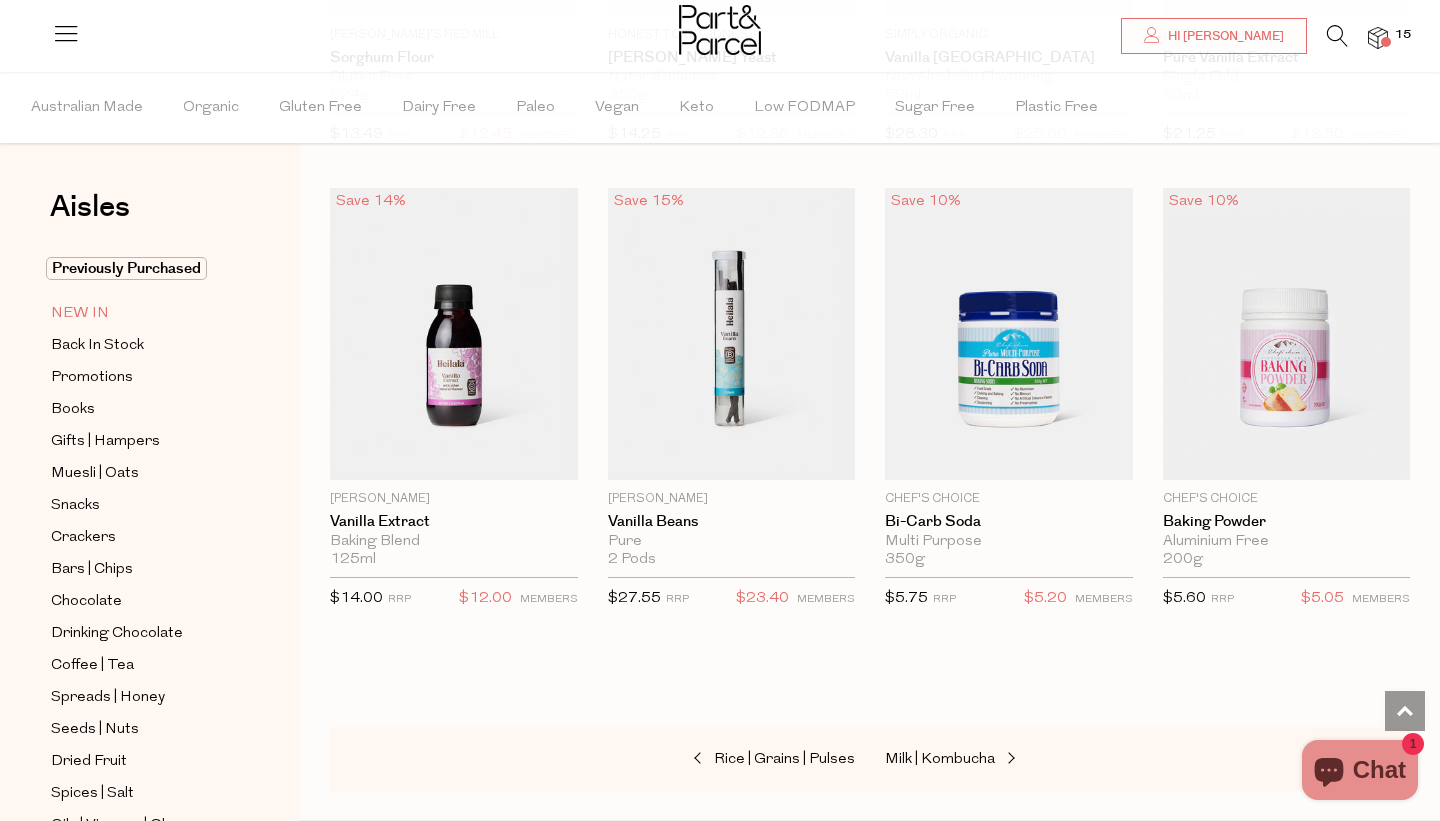 click on "NEW IN" at bounding box center [80, 314] 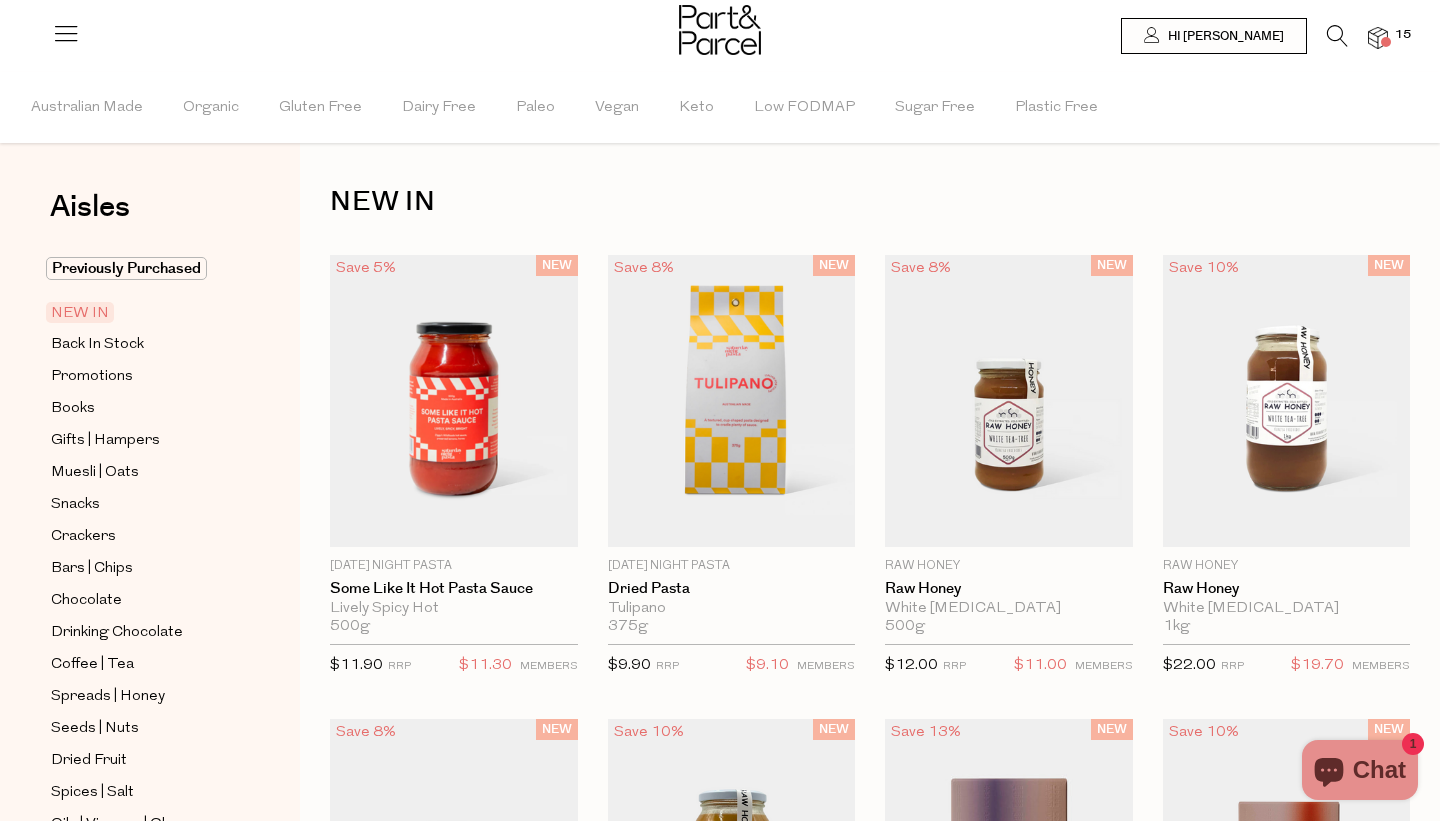 scroll, scrollTop: 0, scrollLeft: 0, axis: both 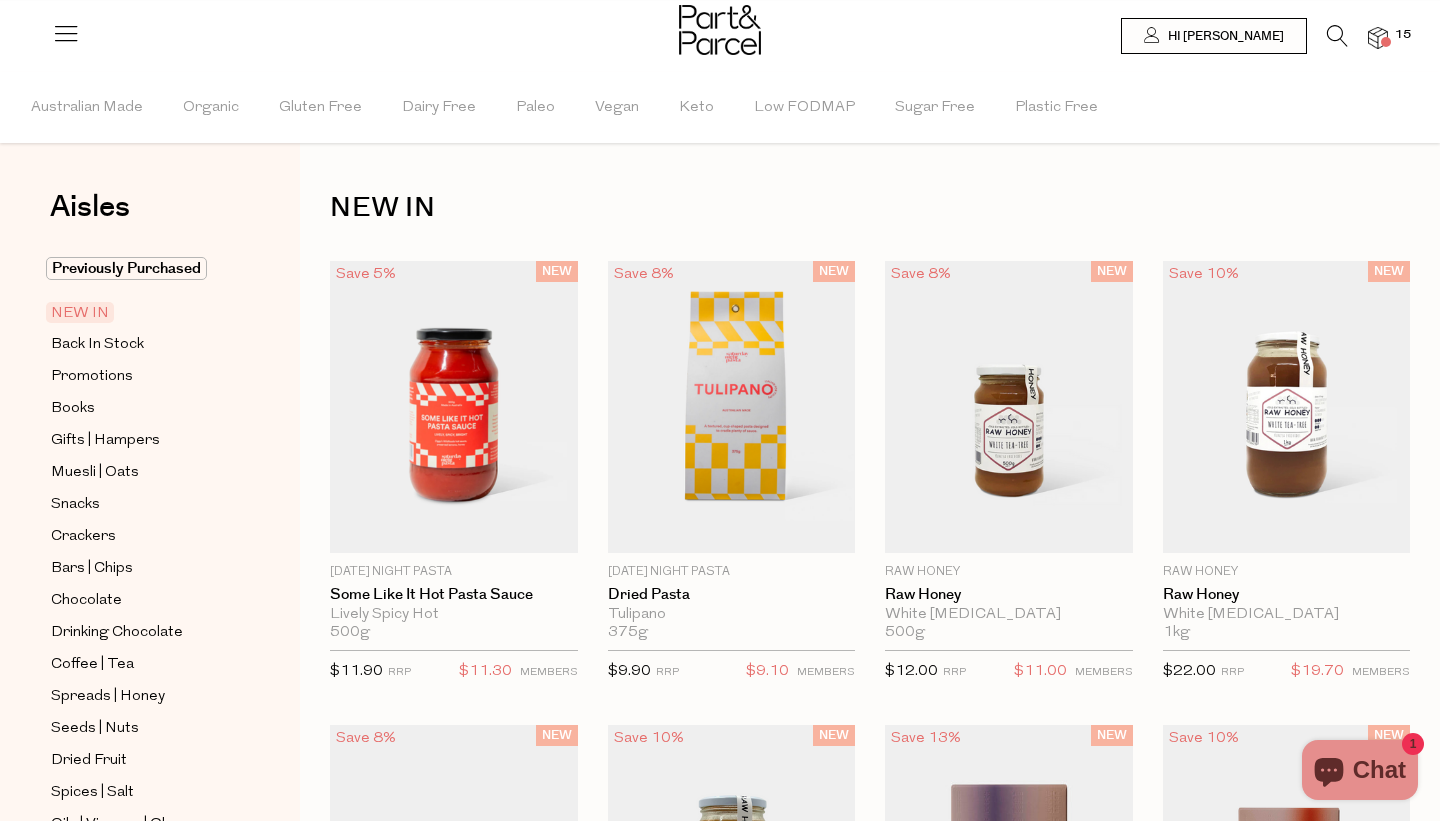click on "15" at bounding box center (1403, 35) 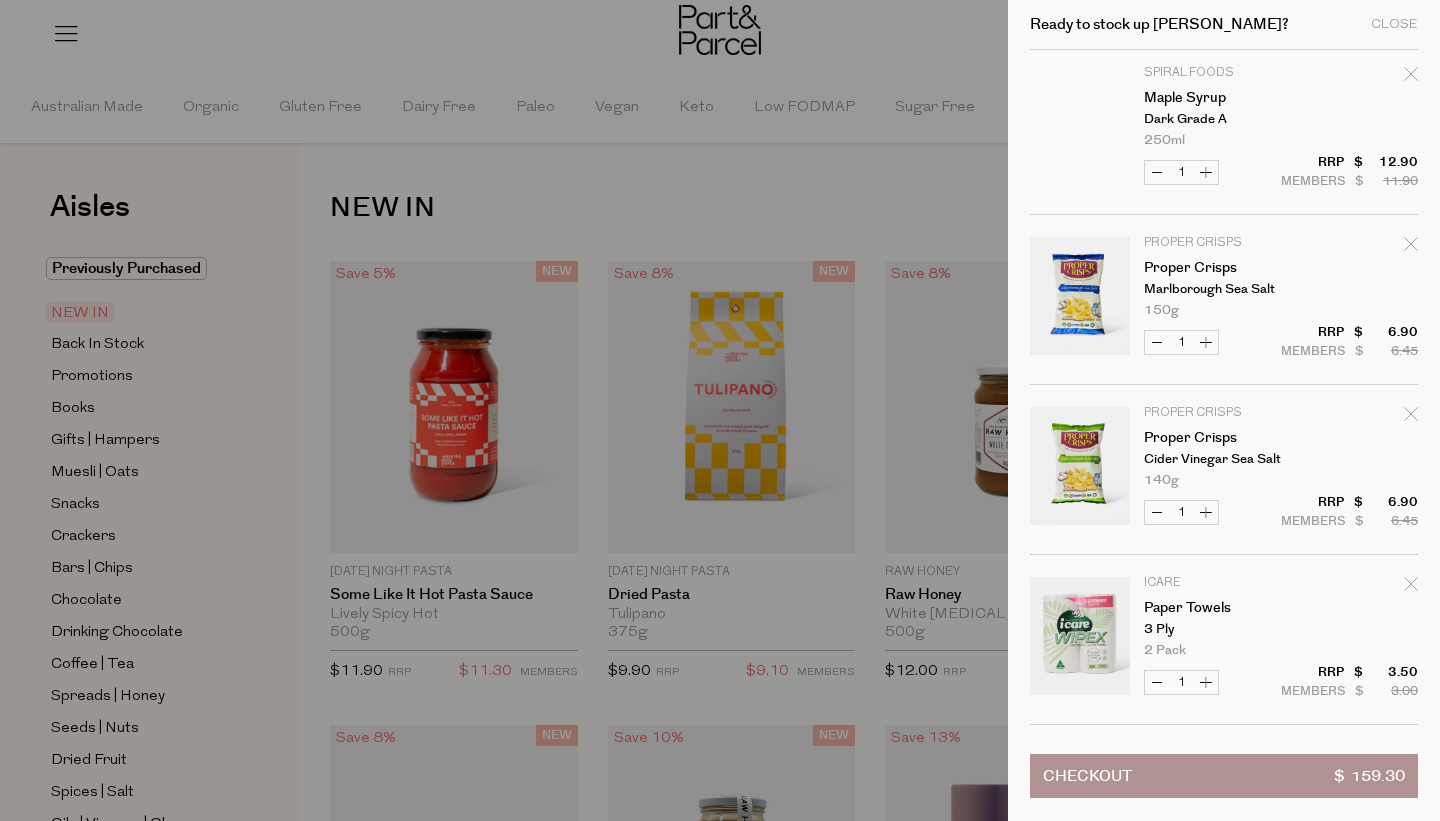 scroll, scrollTop: 0, scrollLeft: 0, axis: both 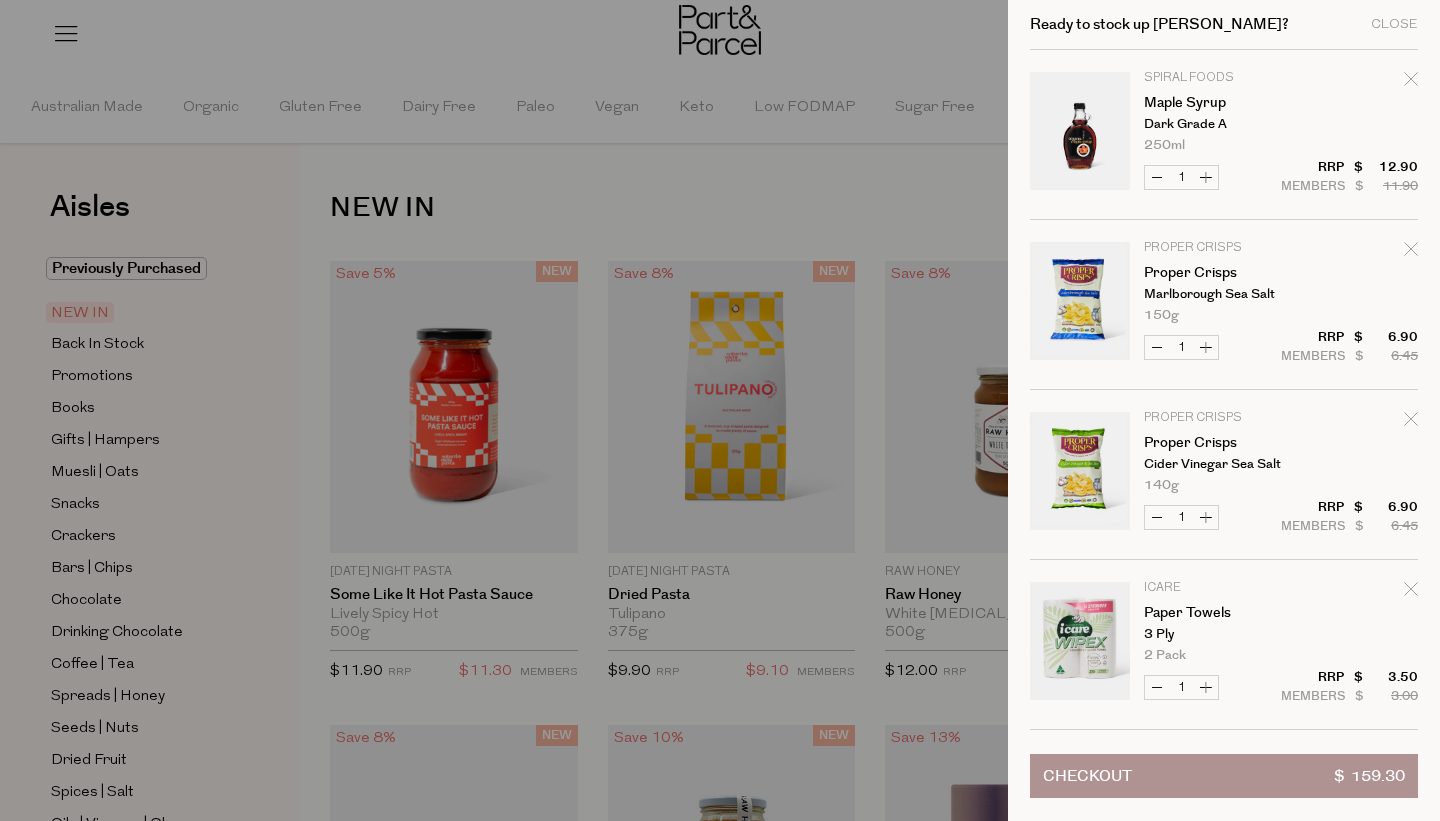 click on "Checkout $ 159.30" at bounding box center [1224, 776] 